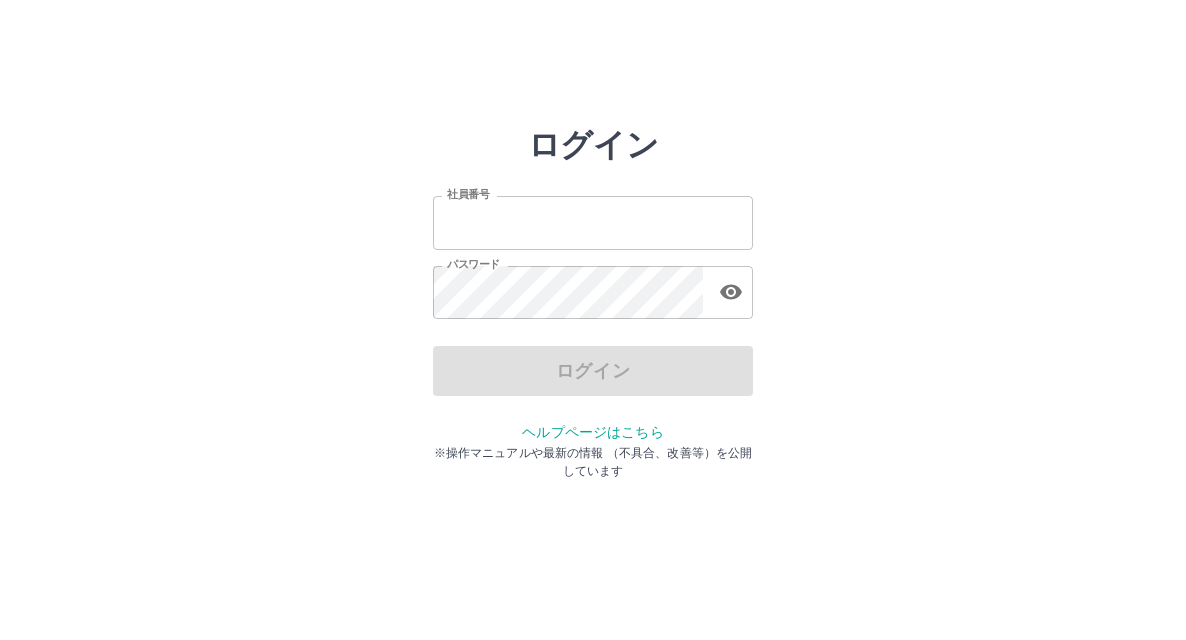 scroll, scrollTop: 0, scrollLeft: 0, axis: both 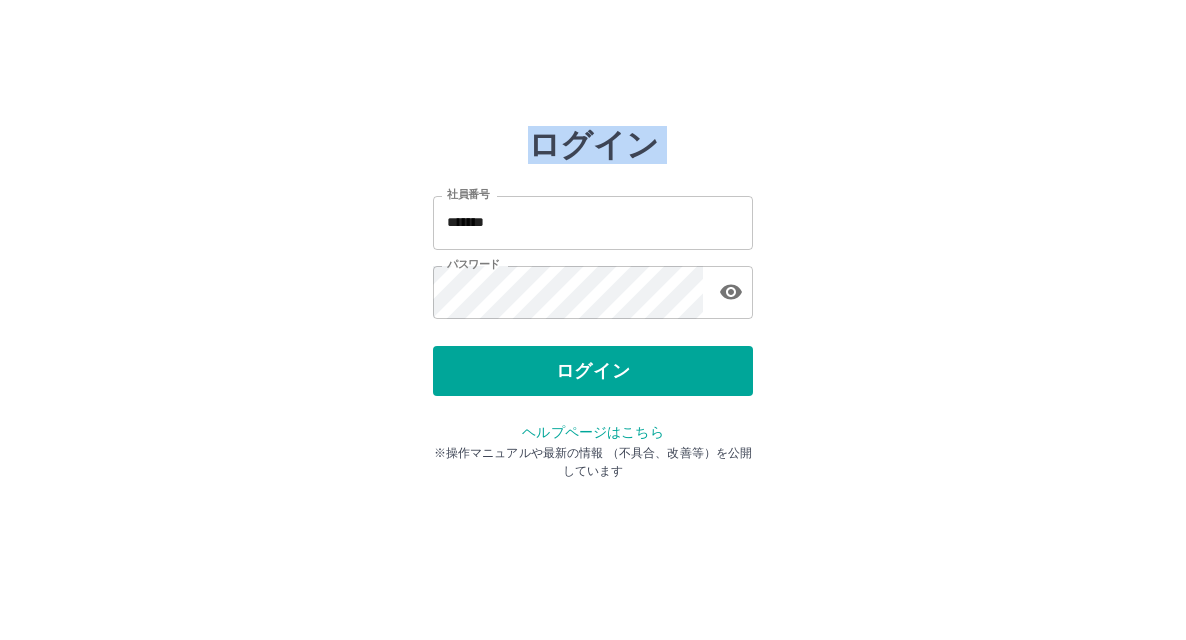 drag, startPoint x: 462, startPoint y: 72, endPoint x: 116, endPoint y: -6, distance: 354.68295 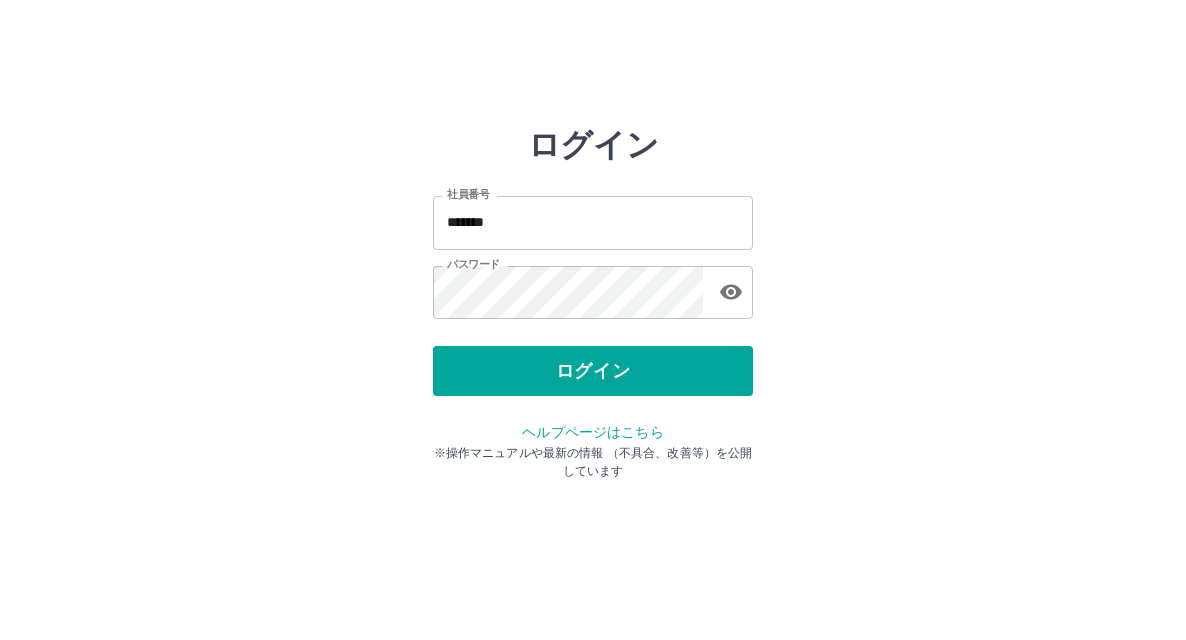 drag, startPoint x: 217, startPoint y: 97, endPoint x: -168, endPoint y: 26, distance: 391.492 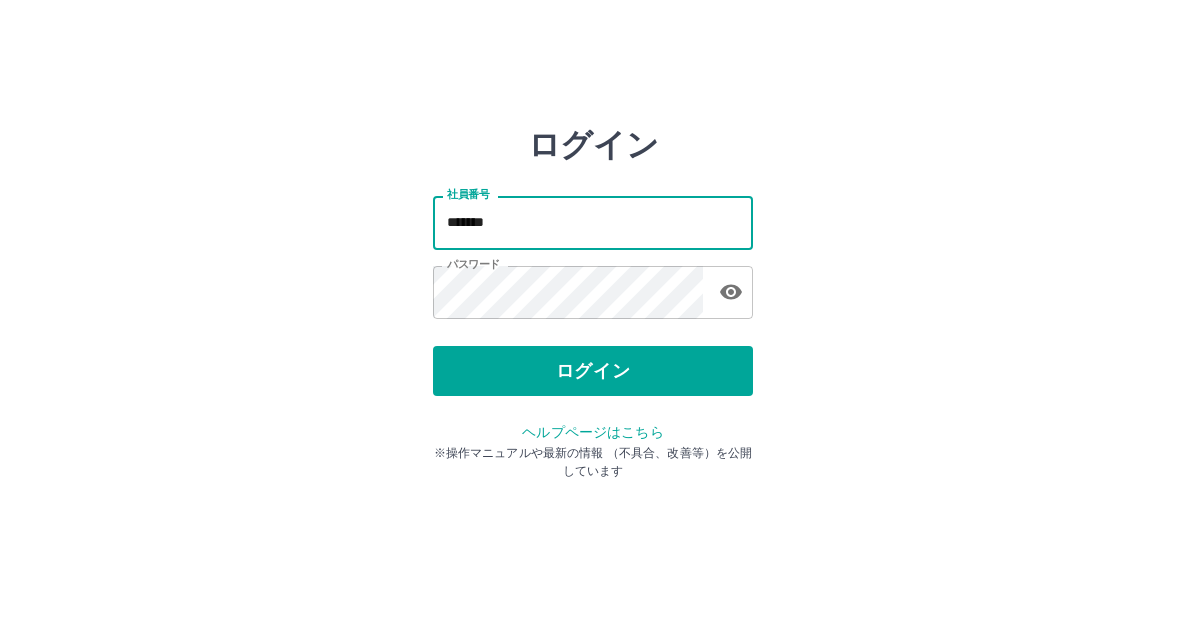 click on "*******" at bounding box center [593, 222] 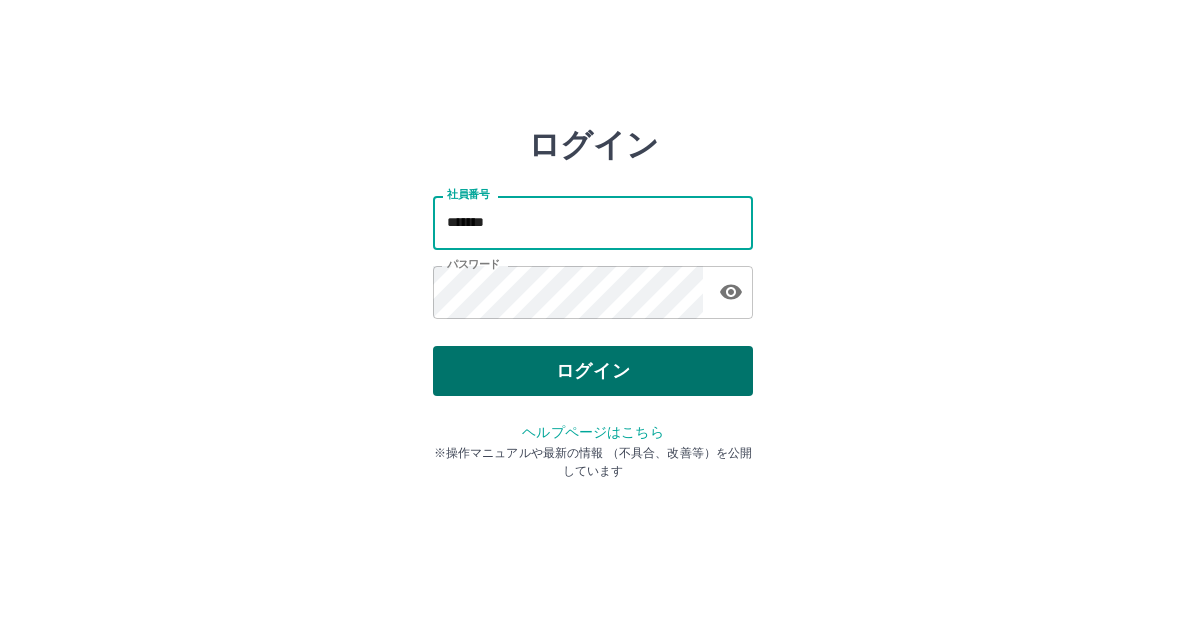 type on "*******" 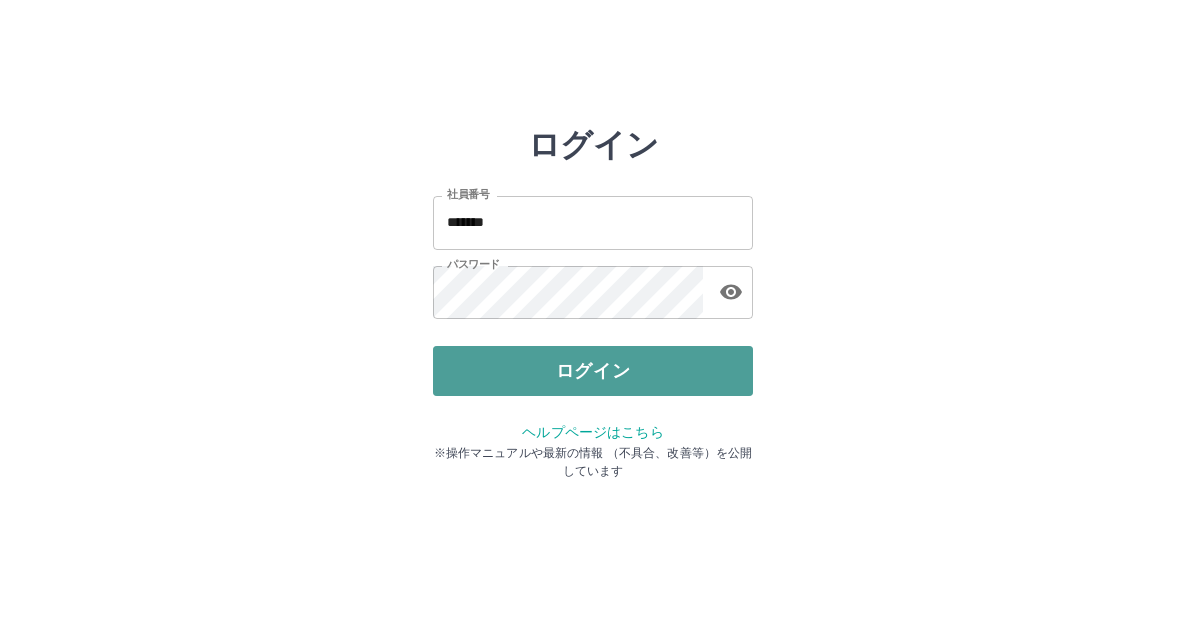 click on "ログイン" at bounding box center [593, 371] 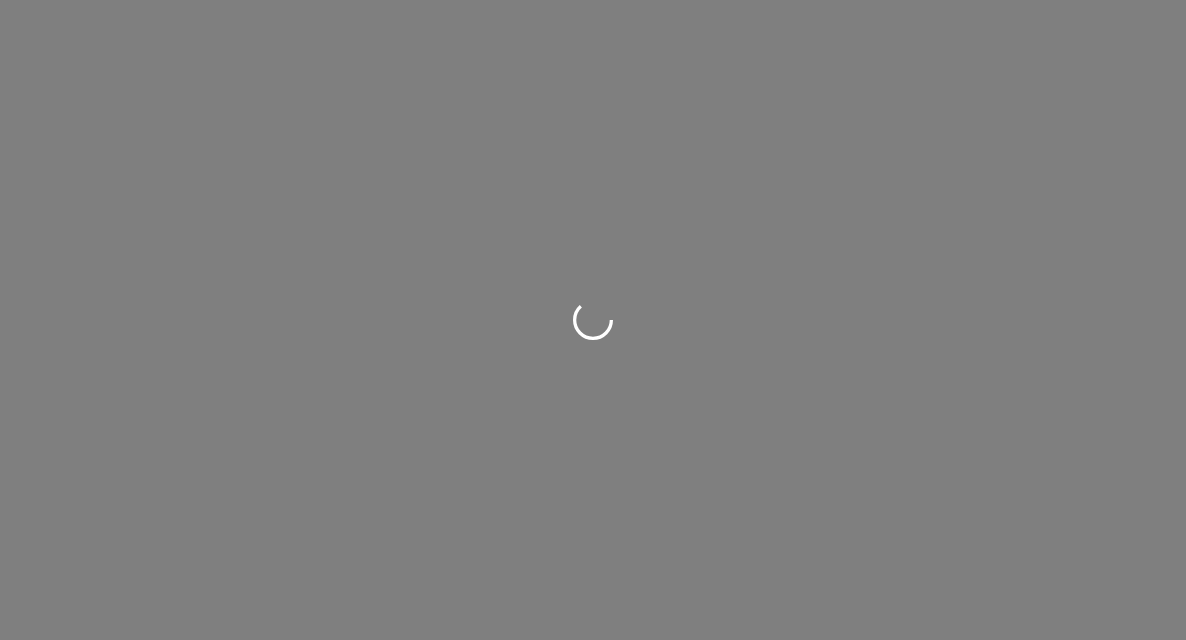 scroll, scrollTop: 0, scrollLeft: 0, axis: both 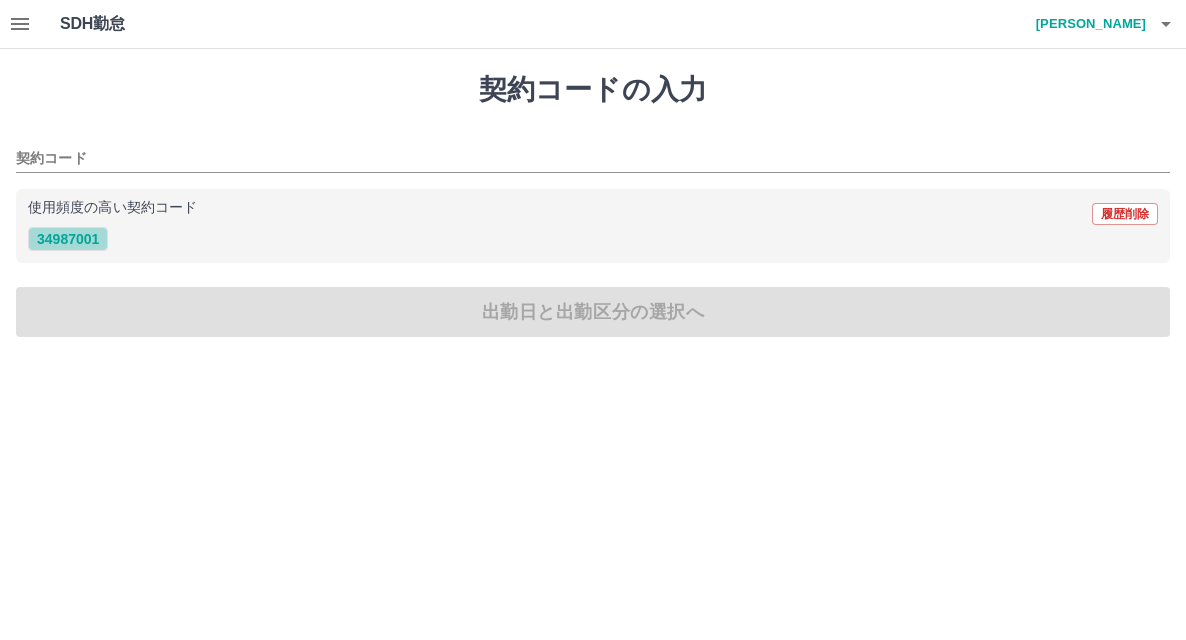 click on "34987001" at bounding box center (68, 239) 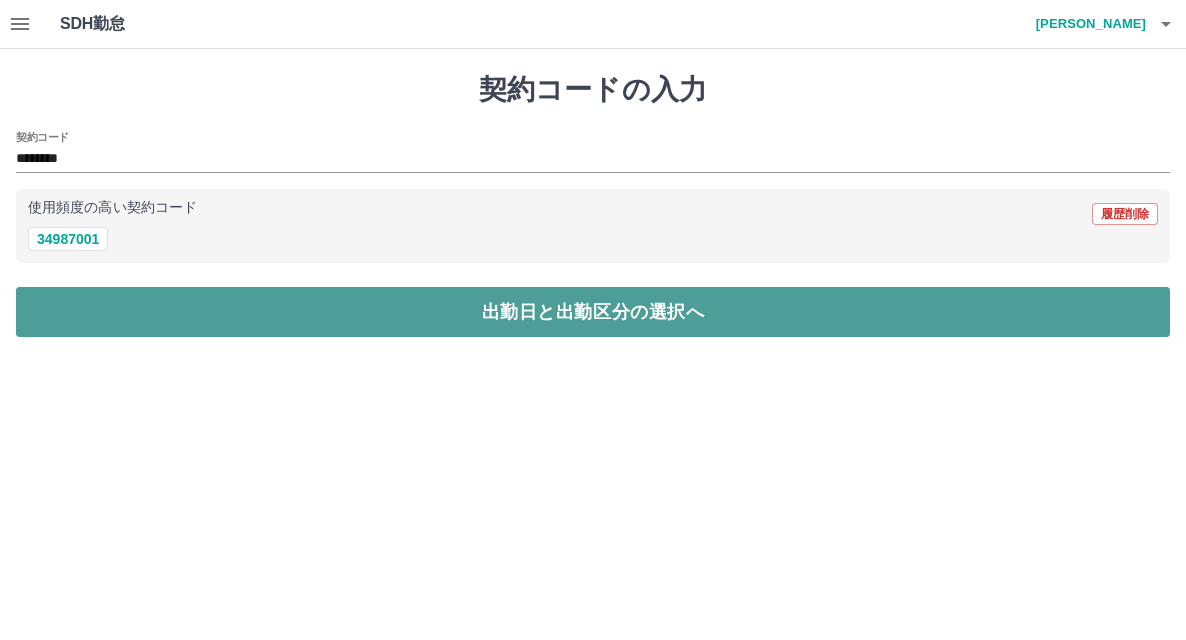 click on "出勤日と出勤区分の選択へ" at bounding box center (593, 312) 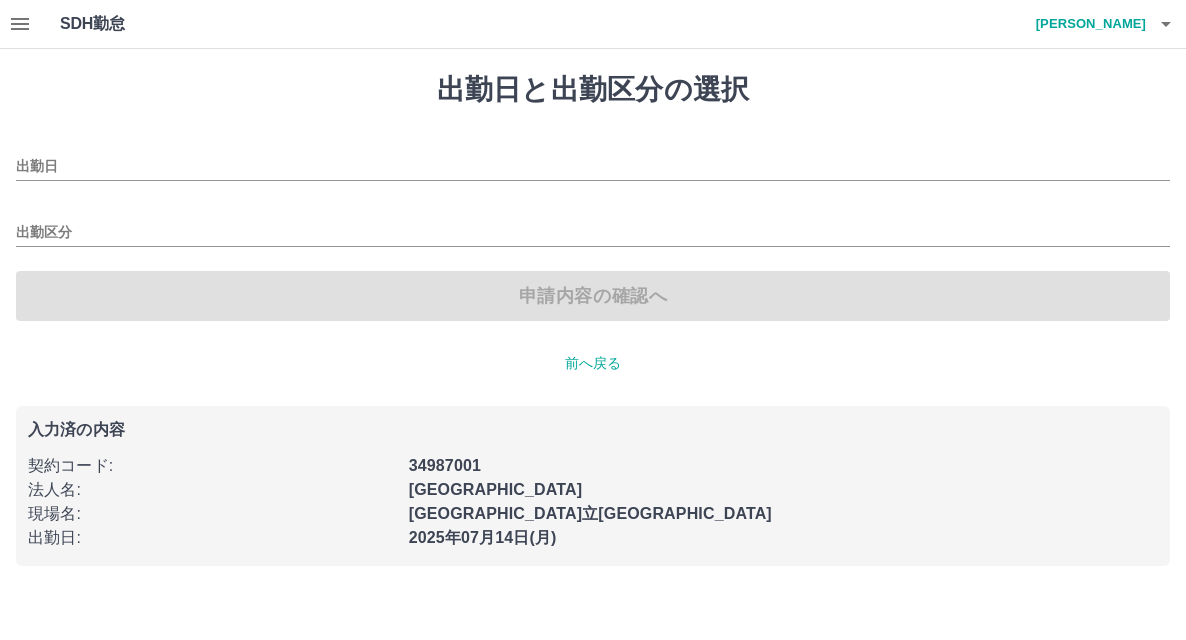 type on "**********" 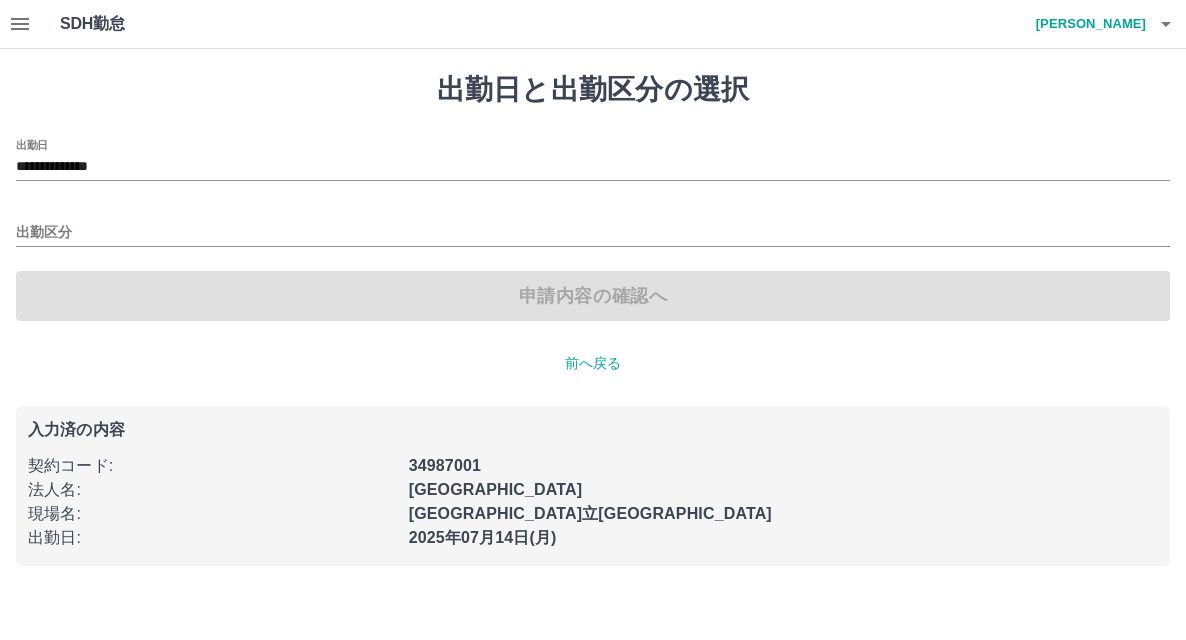 click on "出勤区分" at bounding box center [593, 226] 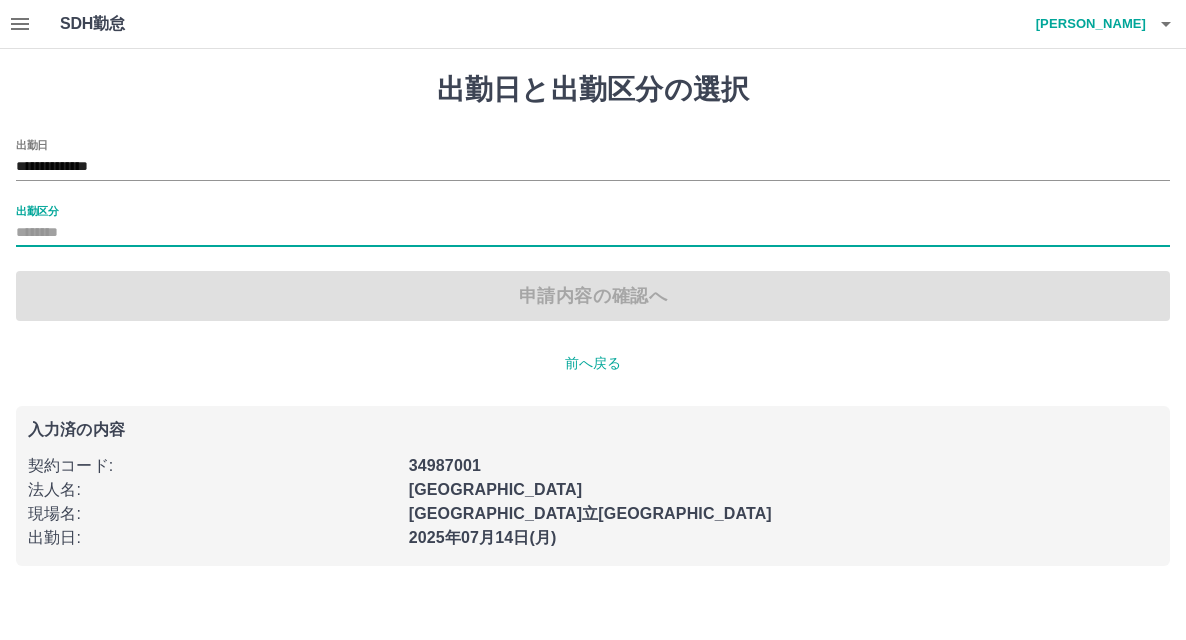 click on "出勤区分" at bounding box center [593, 233] 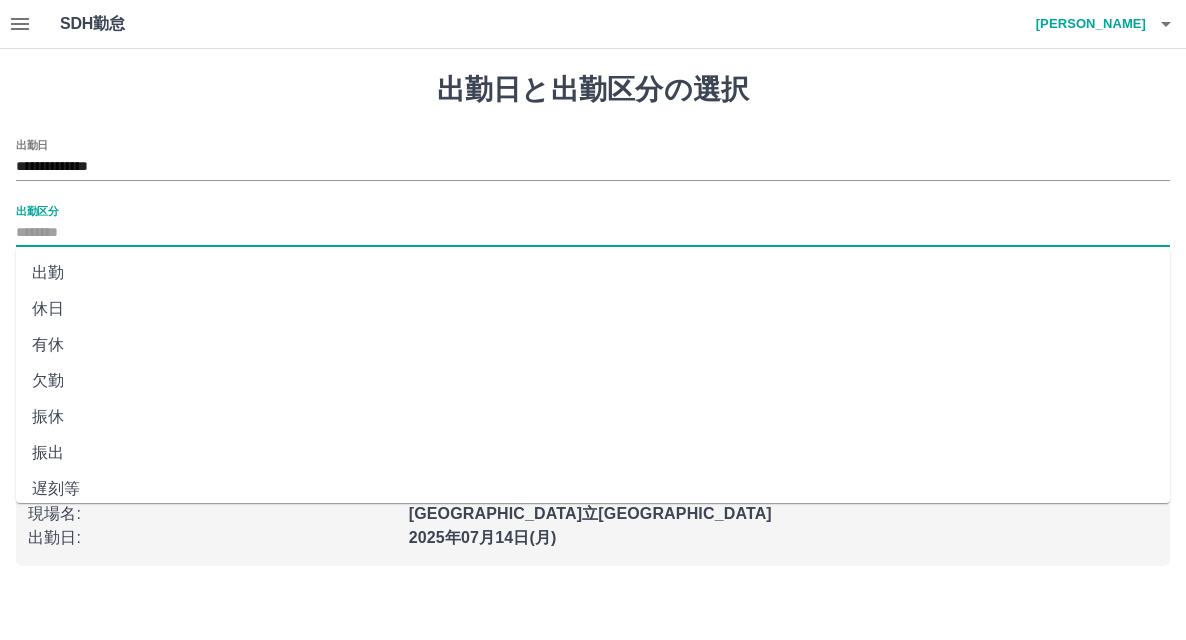click on "休日" at bounding box center (593, 309) 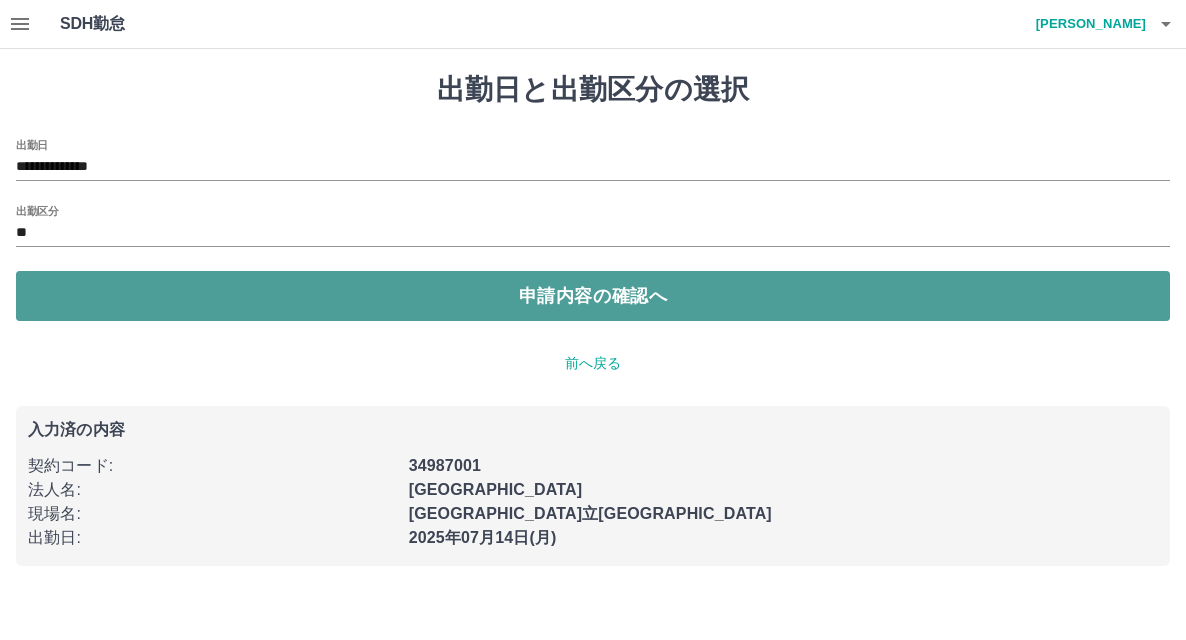click on "申請内容の確認へ" at bounding box center (593, 296) 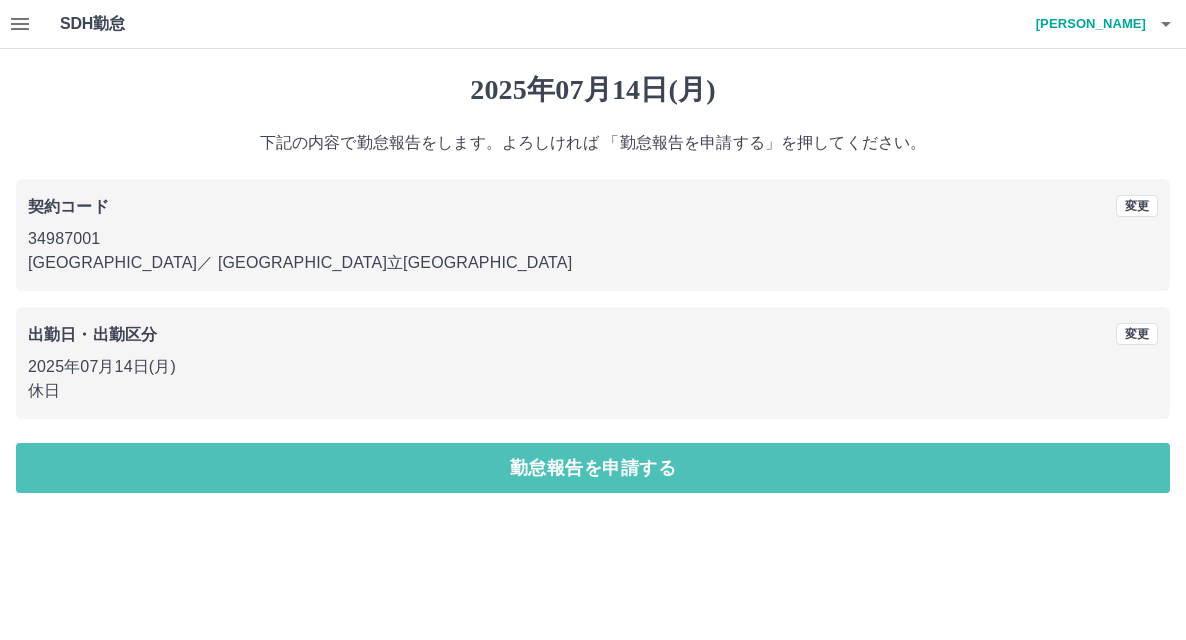click on "勤怠報告を申請する" at bounding box center [593, 468] 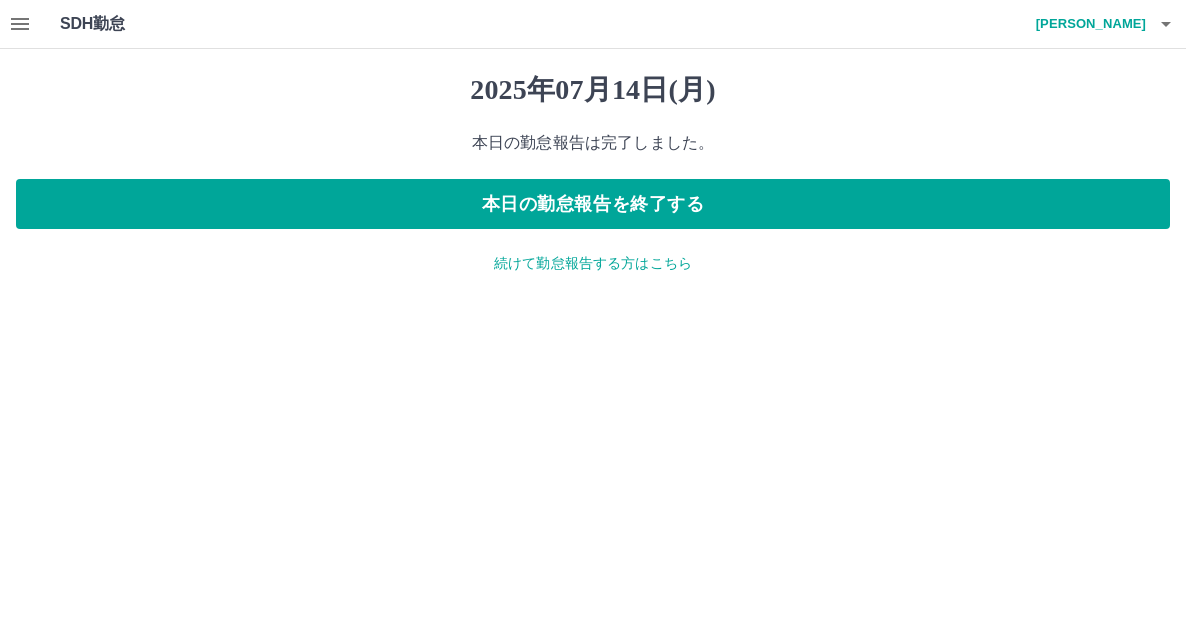 click on "続けて勤怠報告する方はこちら" at bounding box center (593, 263) 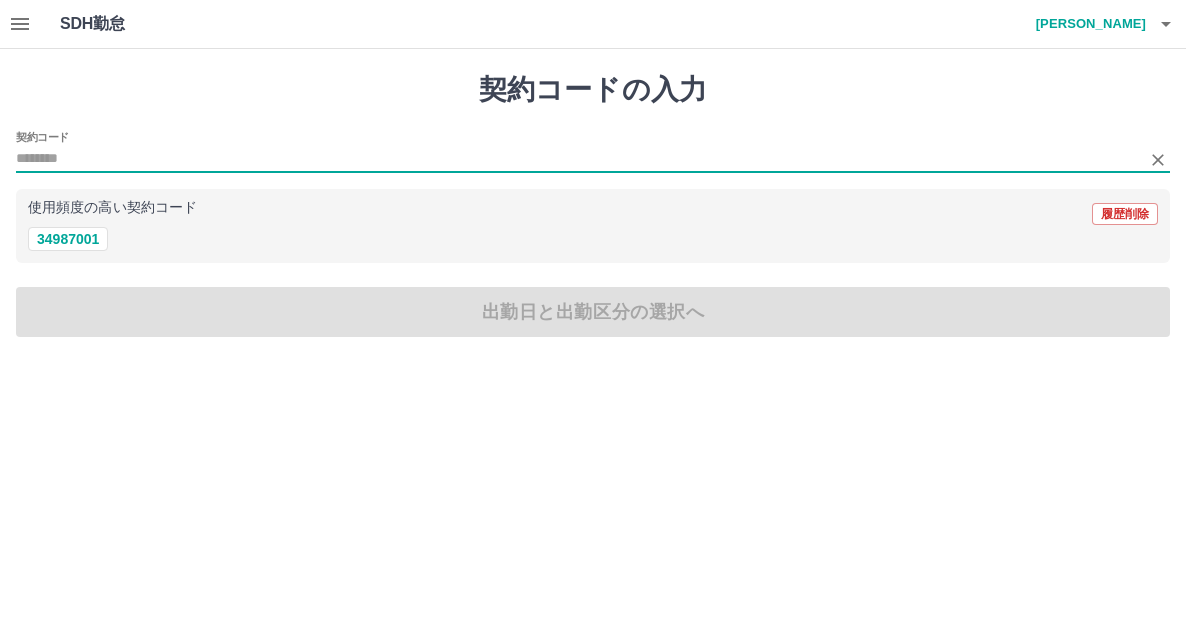 click on "契約コード" at bounding box center [578, 159] 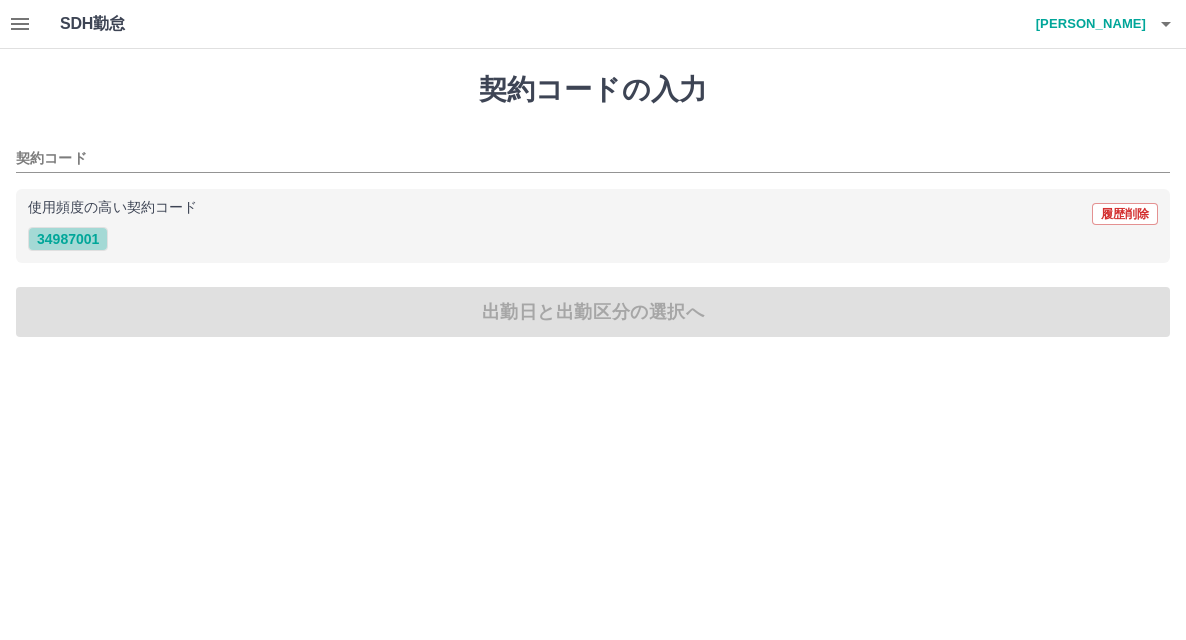 click on "34987001" at bounding box center (68, 239) 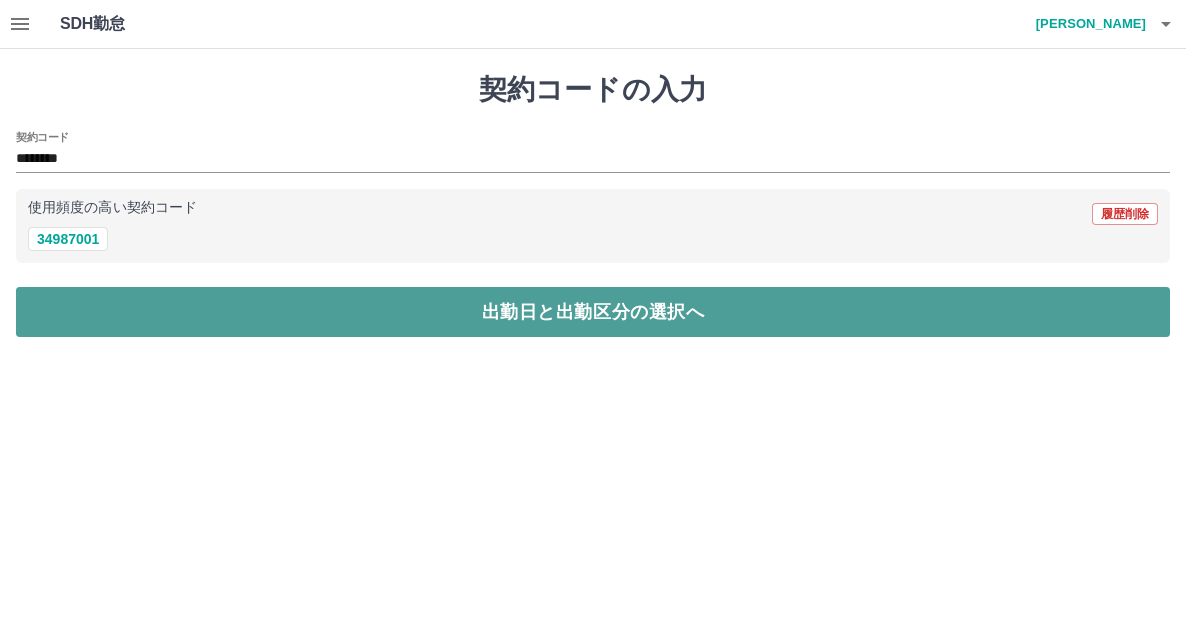click on "出勤日と出勤区分の選択へ" at bounding box center [593, 312] 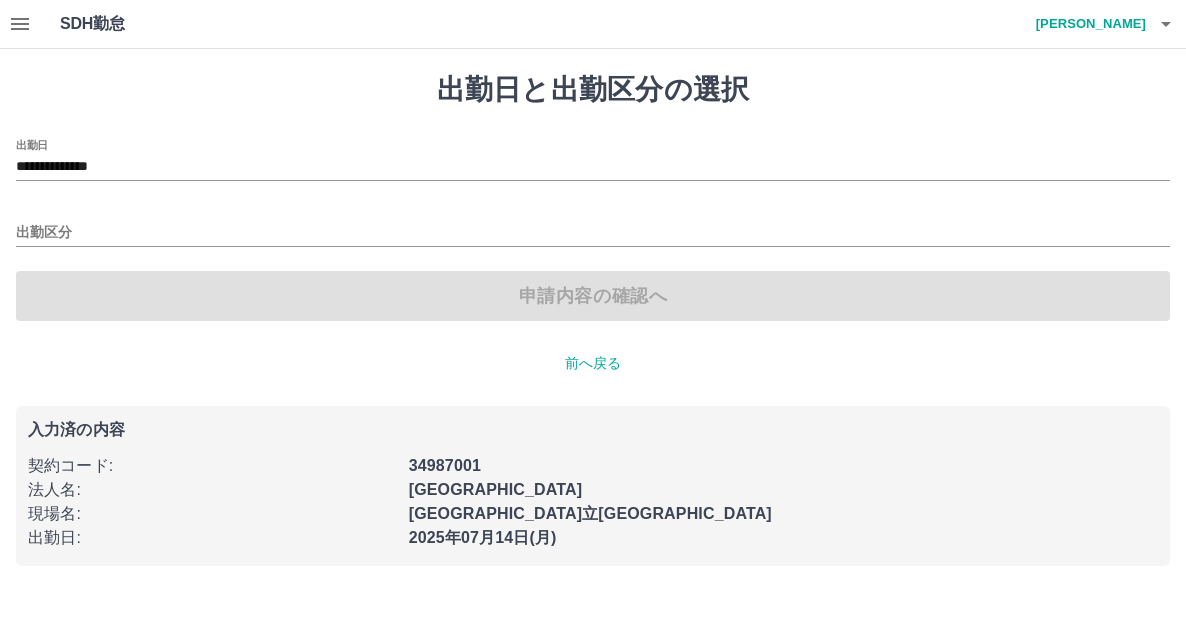 click on "**********" at bounding box center (593, 160) 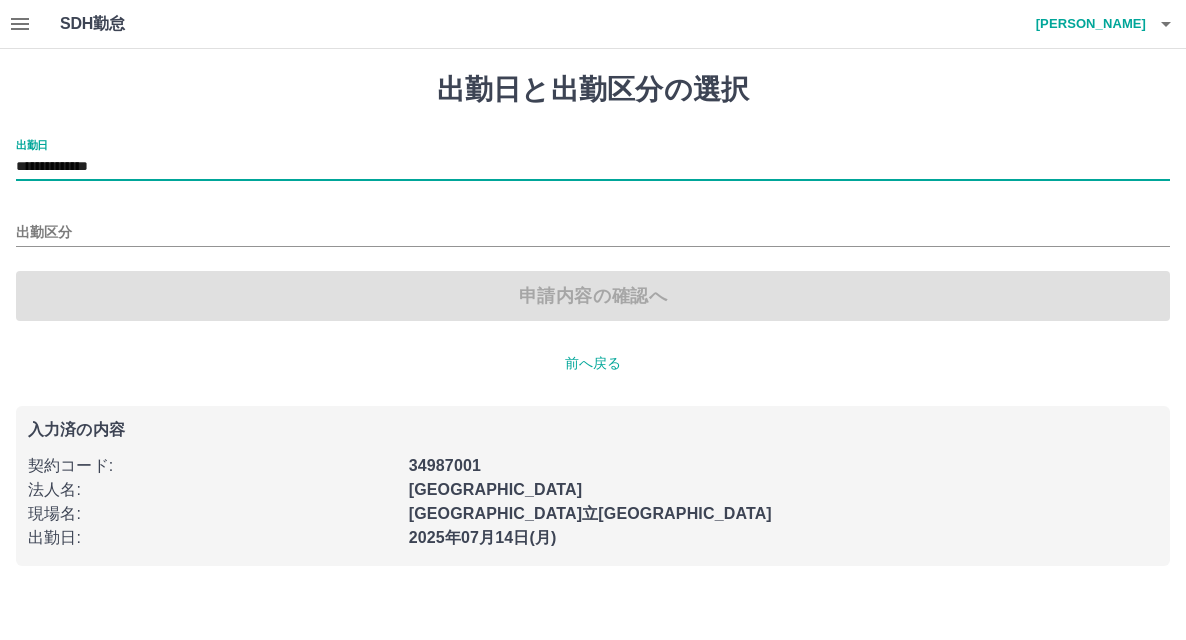 click on "**********" at bounding box center [593, 160] 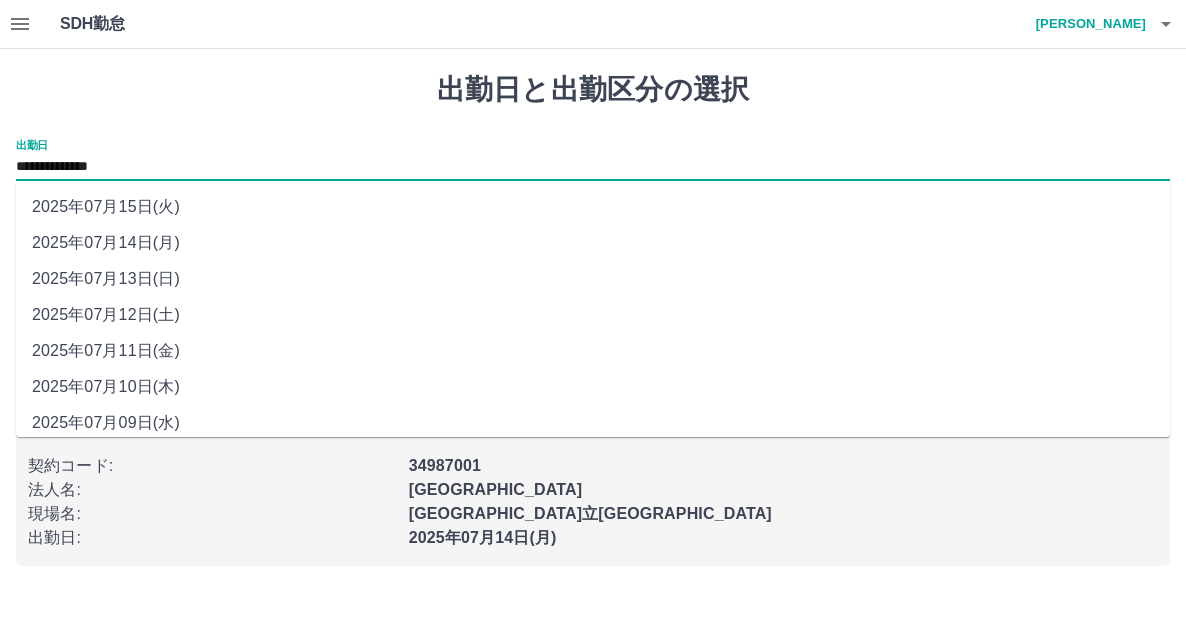 click on "**********" at bounding box center [593, 167] 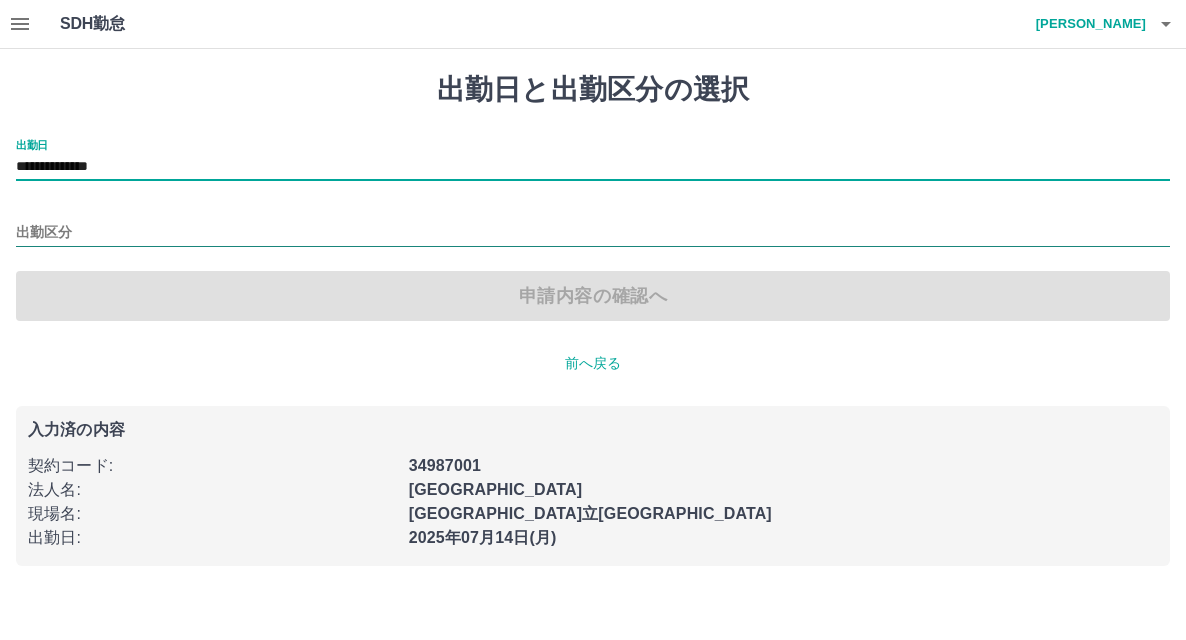 click at bounding box center [593, 234] 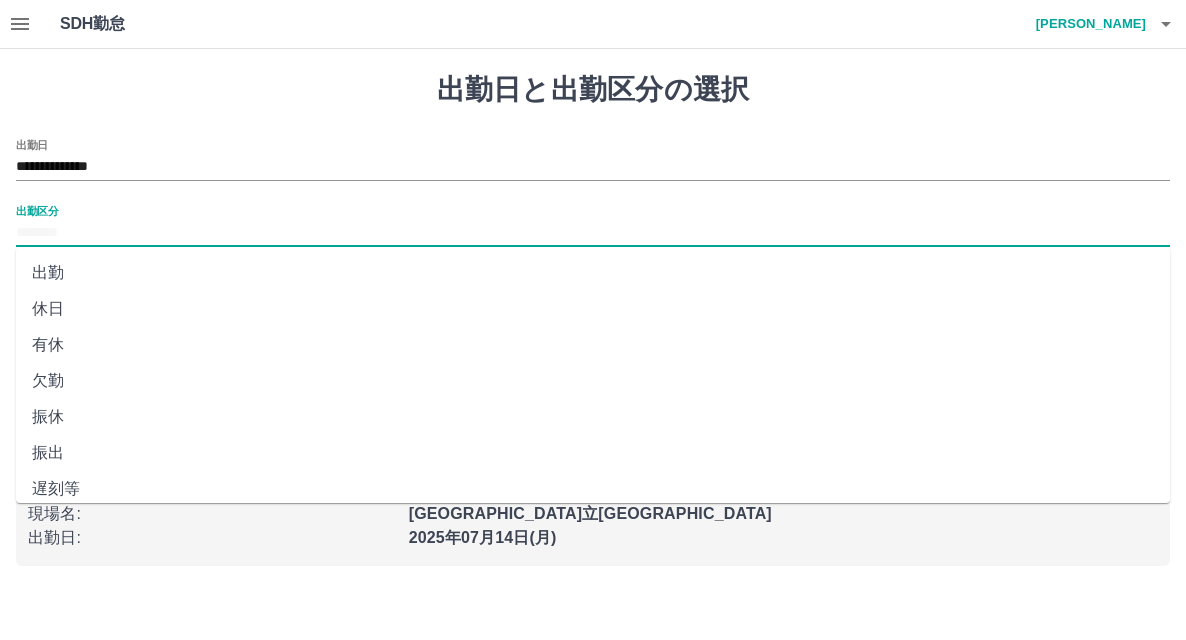 click on "出勤区分" at bounding box center (593, 233) 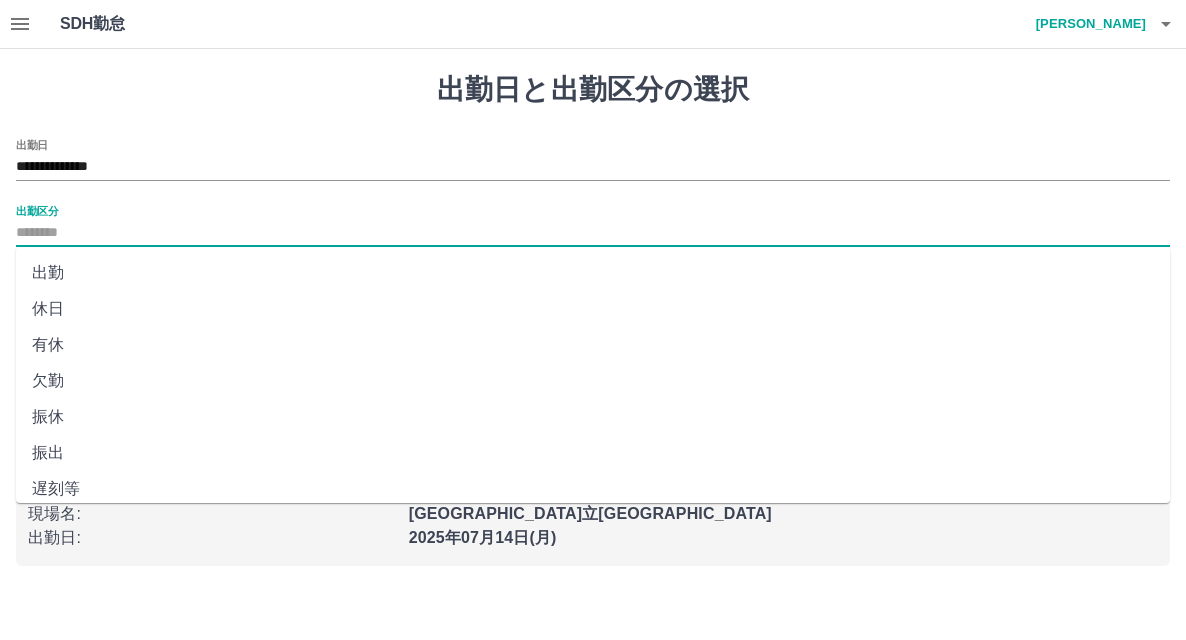 click on "休日" at bounding box center (593, 309) 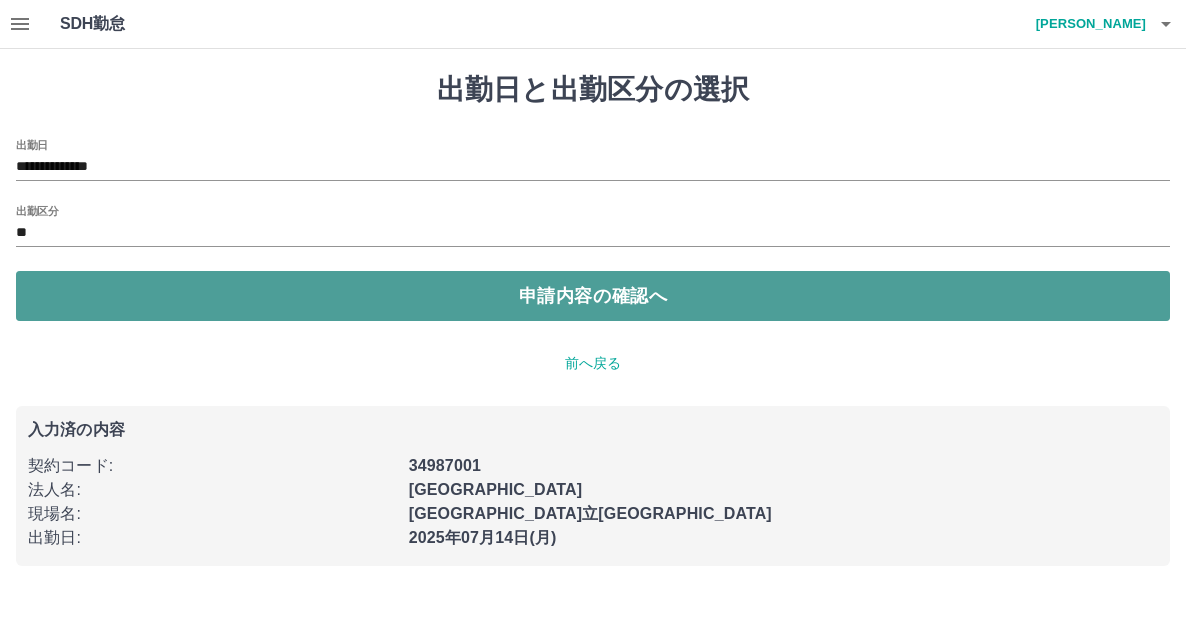 click on "申請内容の確認へ" at bounding box center [593, 296] 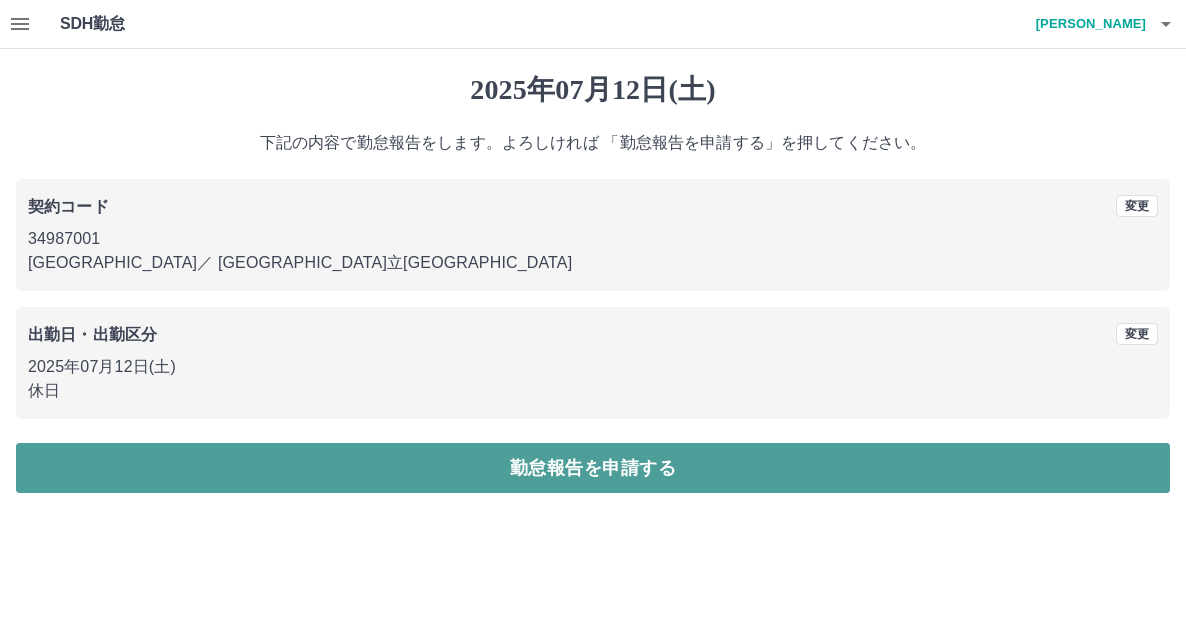 click on "勤怠報告を申請する" at bounding box center (593, 468) 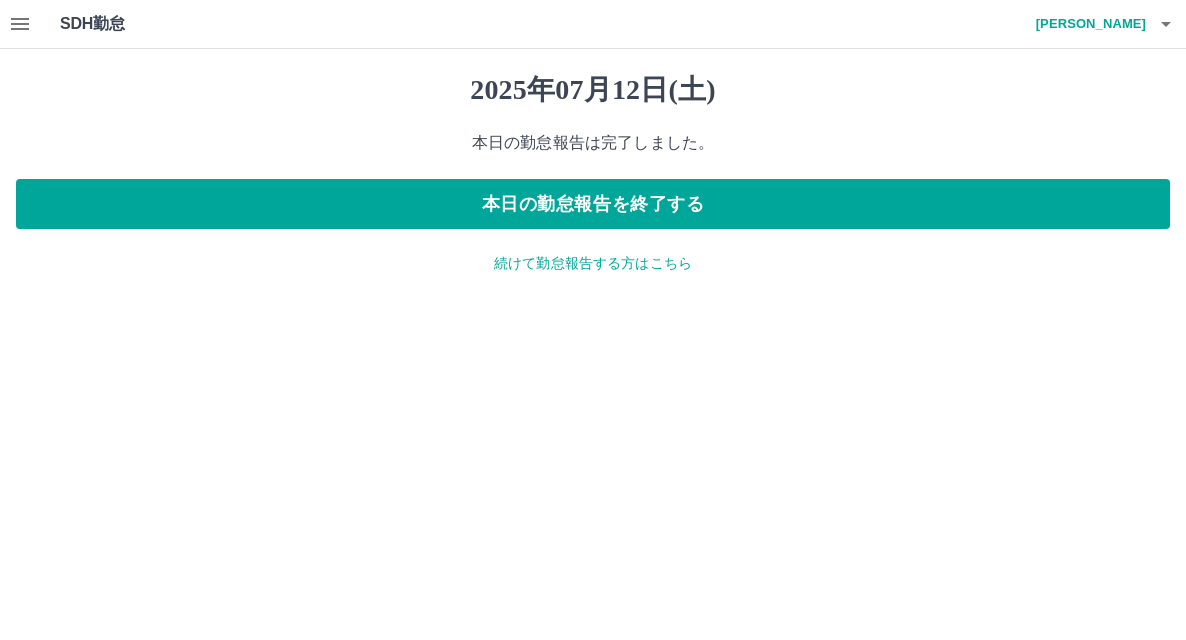 click on "続けて勤怠報告する方はこちら" at bounding box center (593, 263) 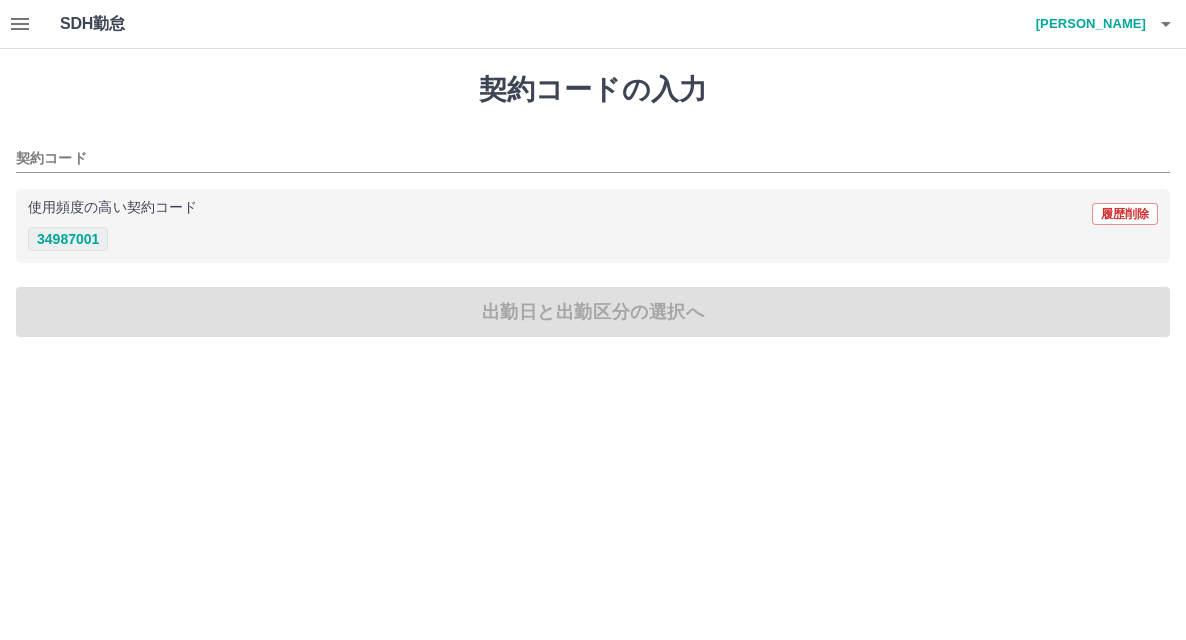 click on "34987001" at bounding box center [68, 239] 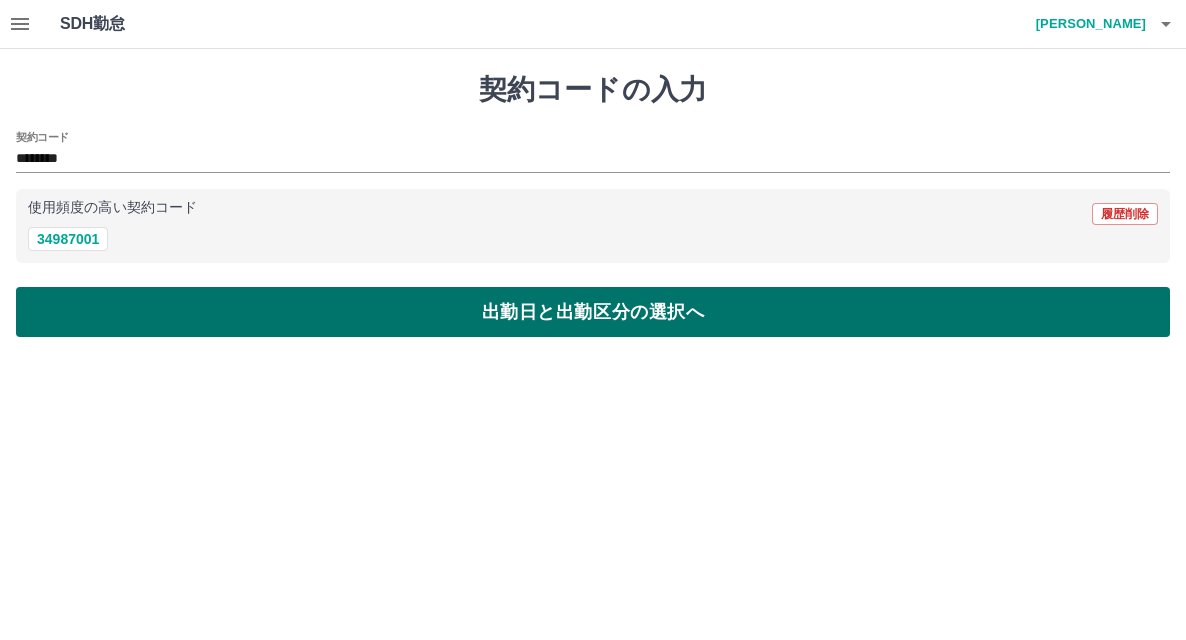 drag, startPoint x: 147, startPoint y: 300, endPoint x: 163, endPoint y: 326, distance: 30.528675 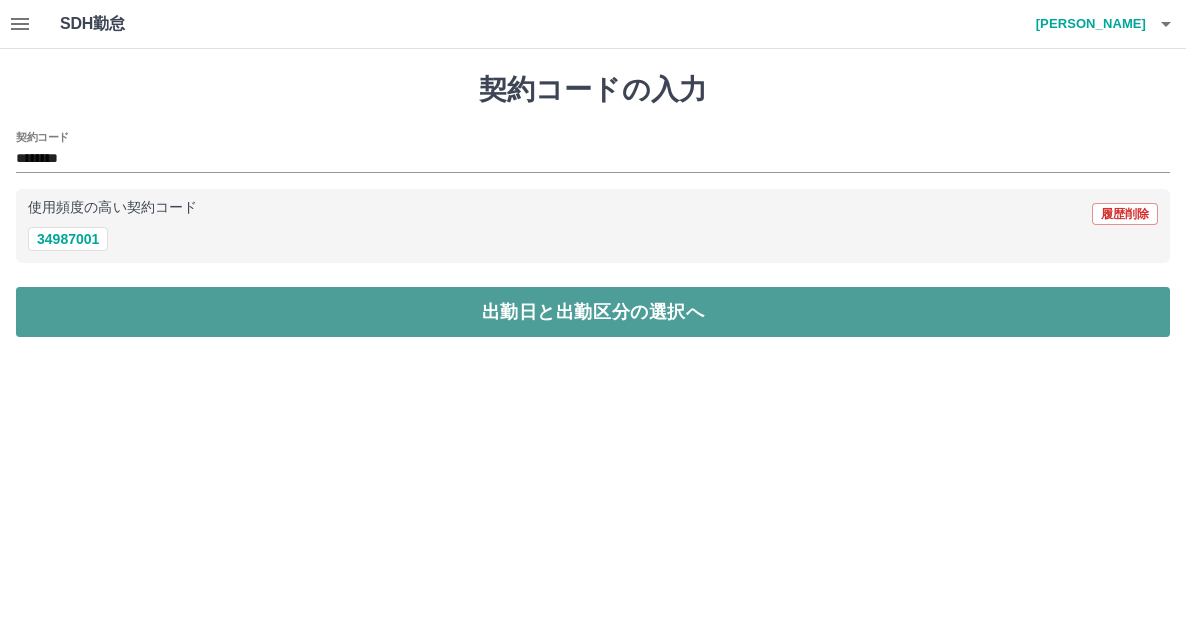 click on "出勤日と出勤区分の選択へ" at bounding box center [593, 312] 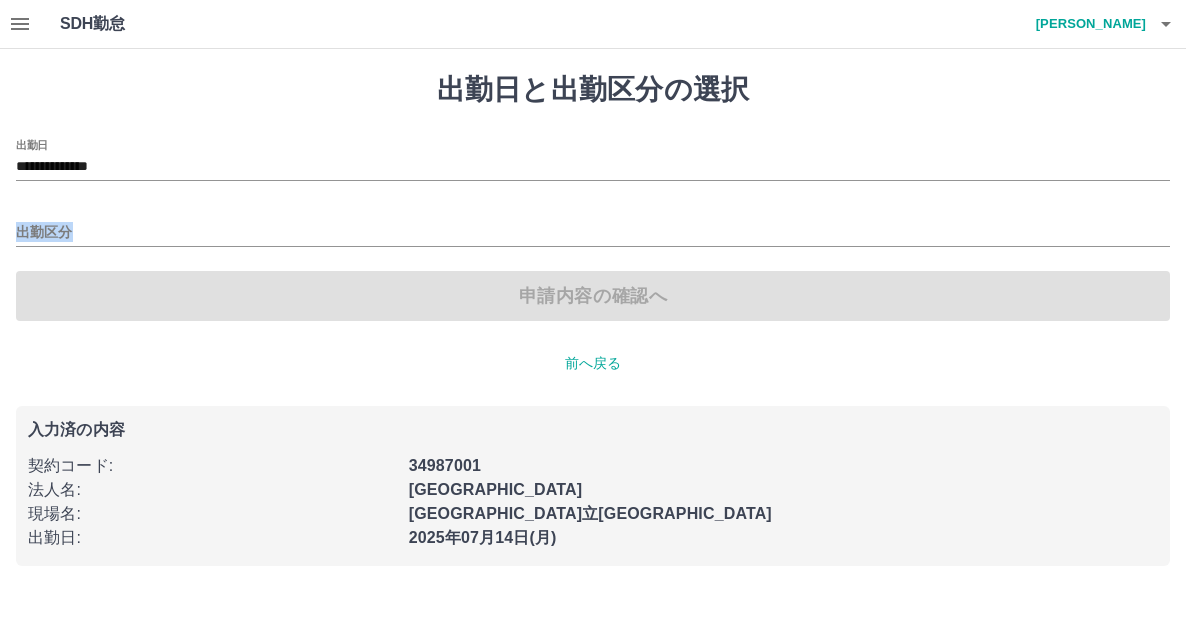 drag, startPoint x: 162, startPoint y: 248, endPoint x: 99, endPoint y: 192, distance: 84.29116 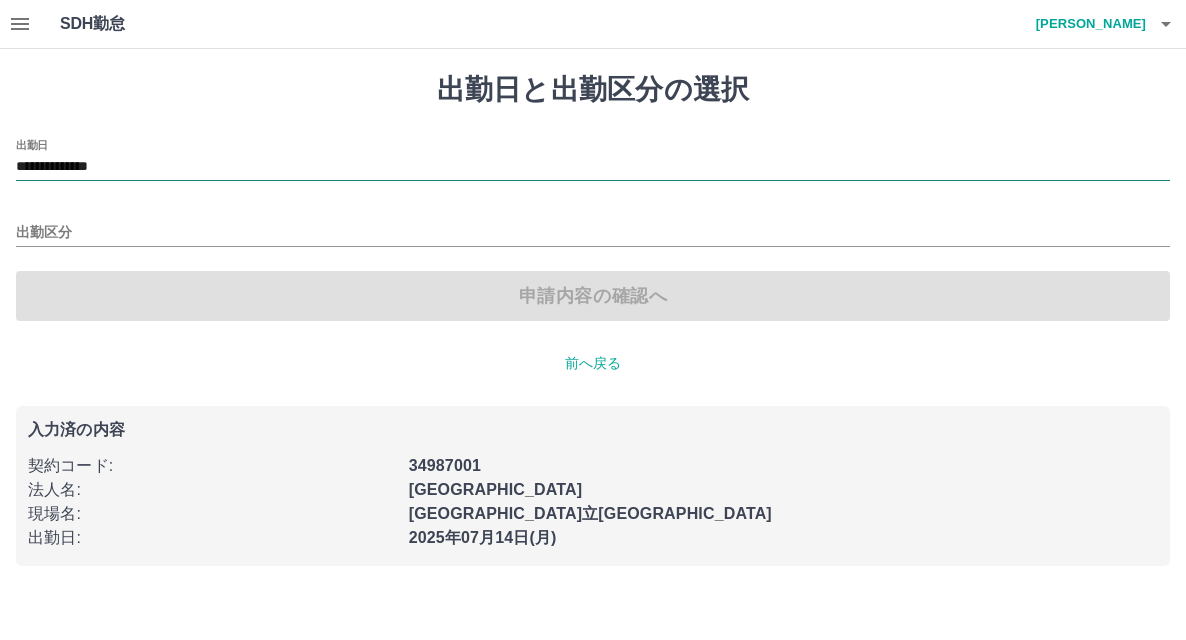 click on "**********" at bounding box center (593, 167) 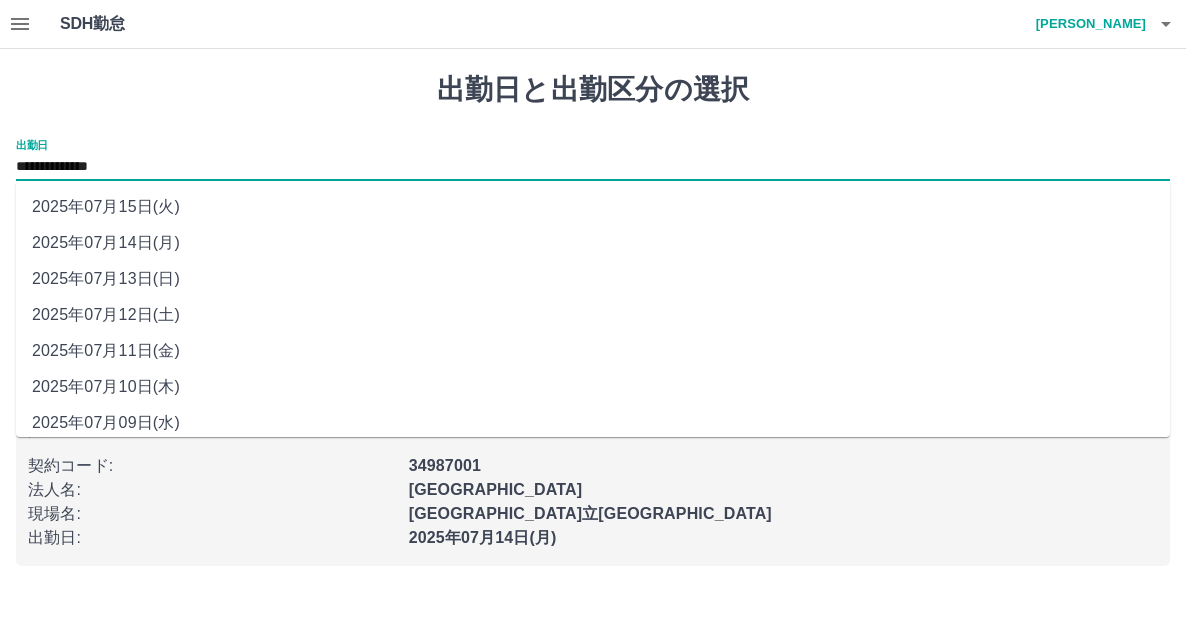 drag, startPoint x: 159, startPoint y: 215, endPoint x: 179, endPoint y: 294, distance: 81.49233 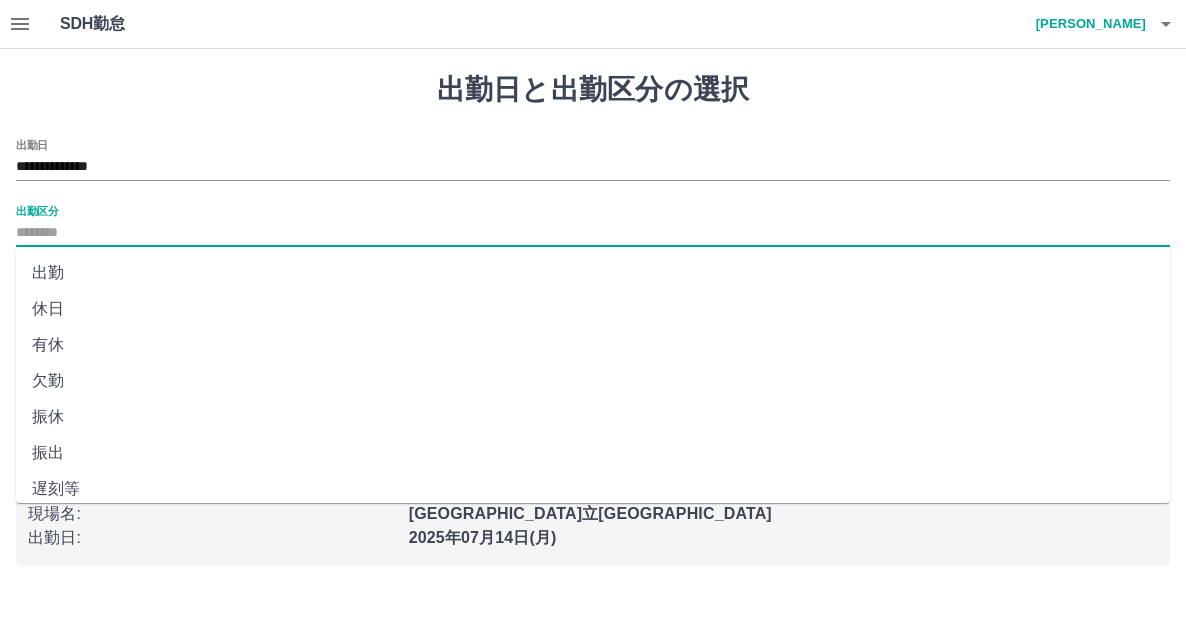 click on "出勤区分" at bounding box center [593, 233] 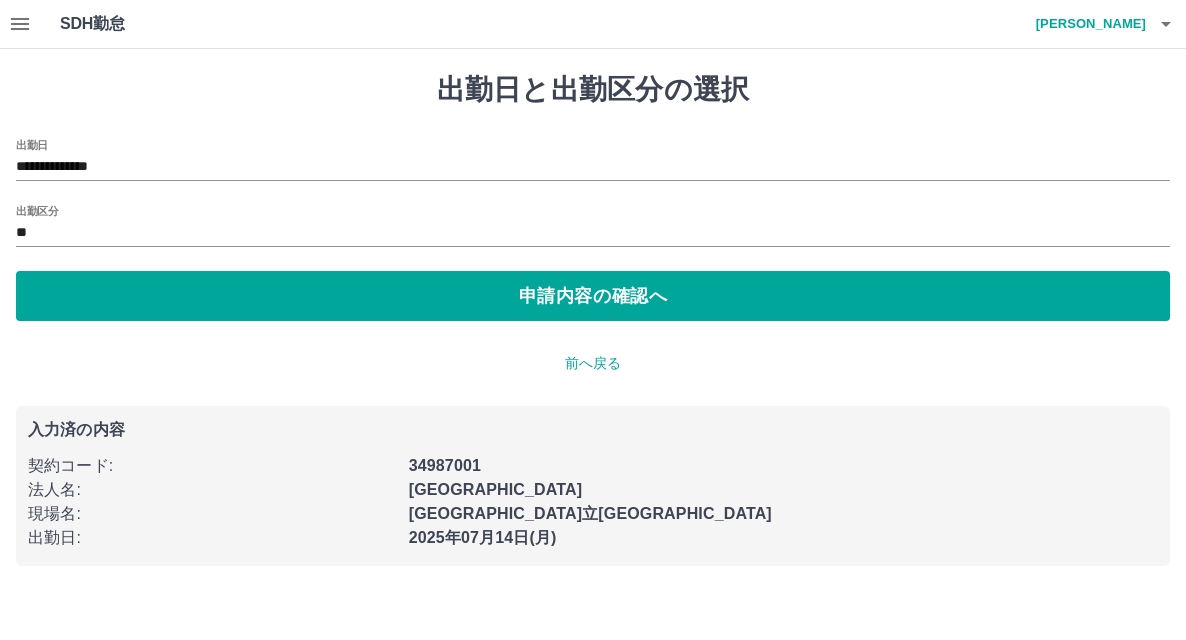 drag, startPoint x: 174, startPoint y: 288, endPoint x: 167, endPoint y: 253, distance: 35.69314 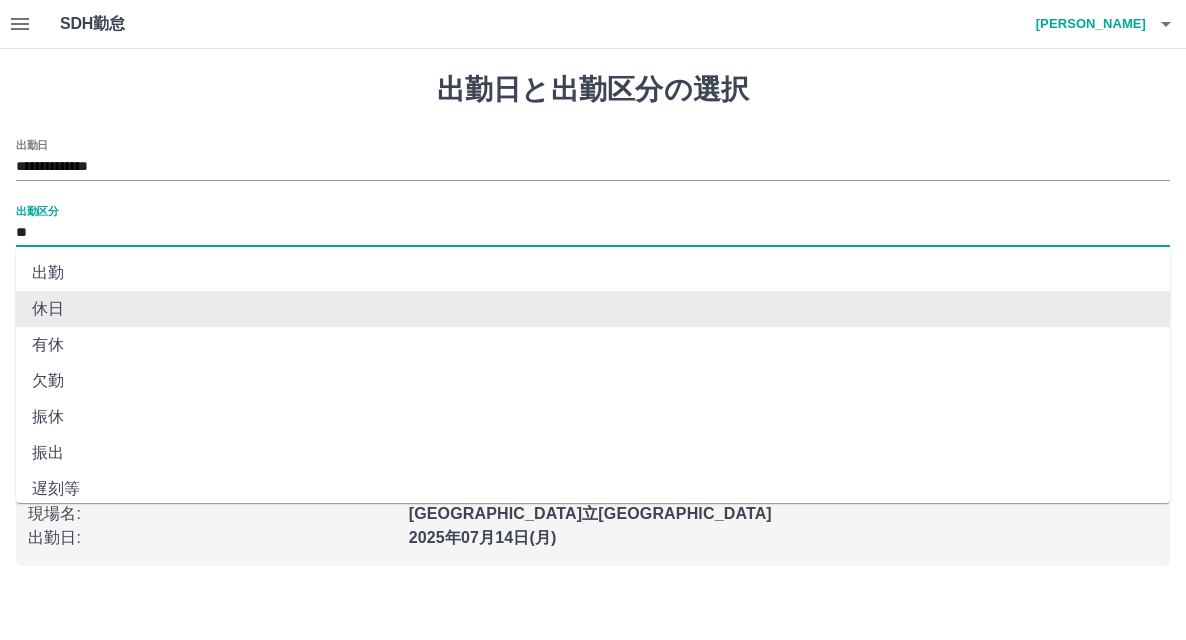 click on "**" at bounding box center (593, 233) 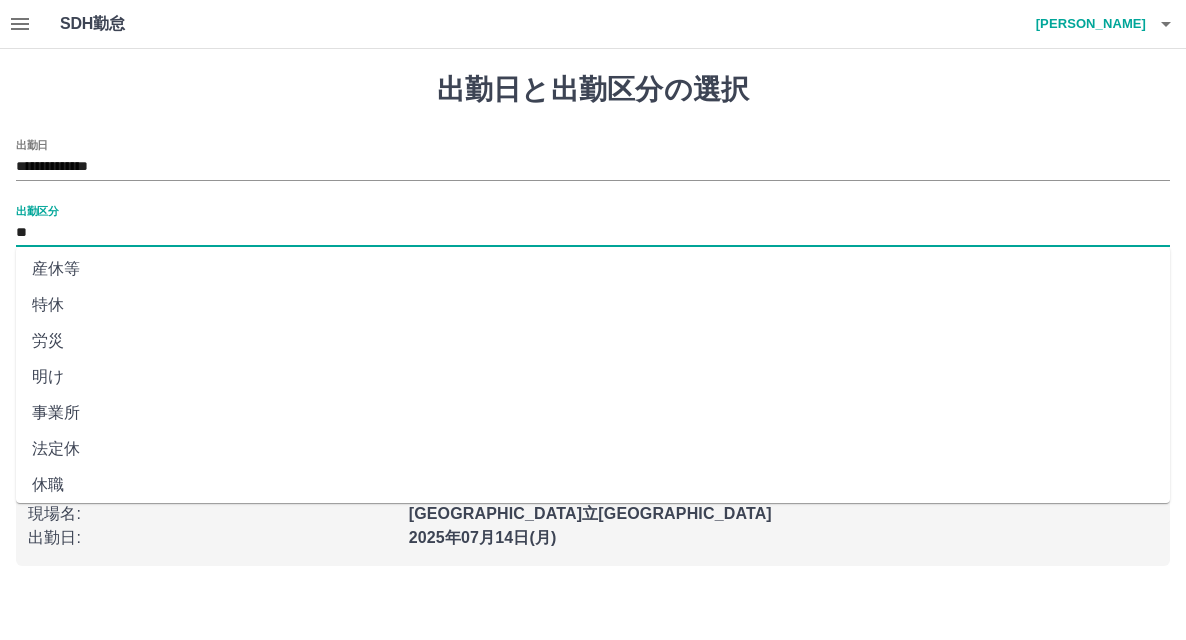scroll, scrollTop: 408, scrollLeft: 0, axis: vertical 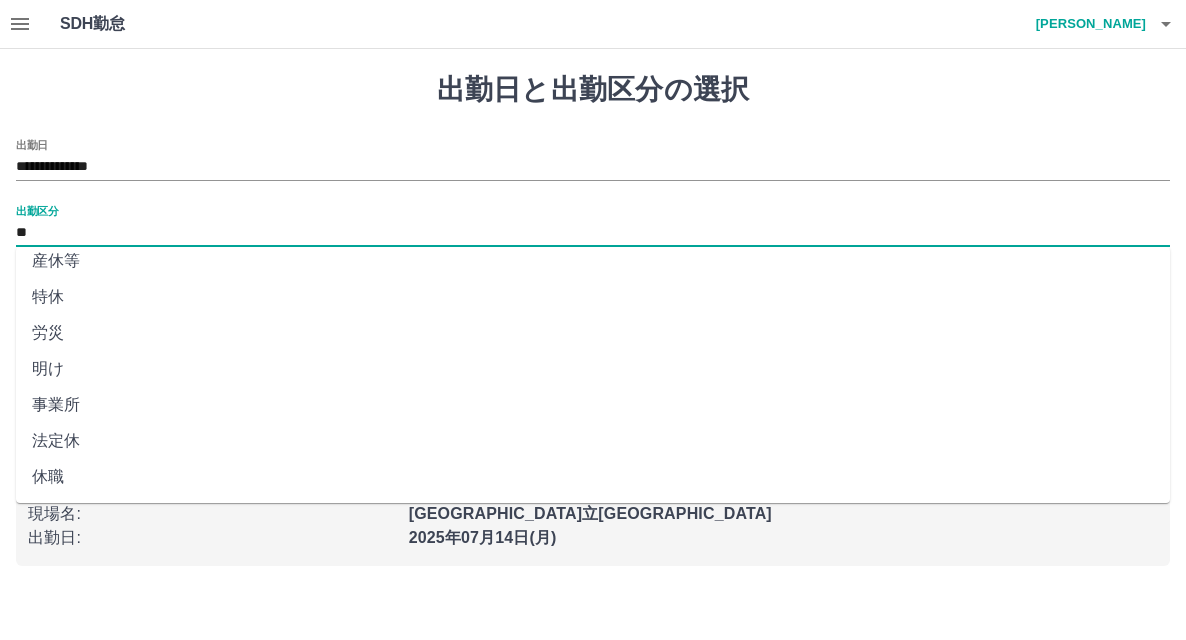 click on "法定休" at bounding box center [593, 441] 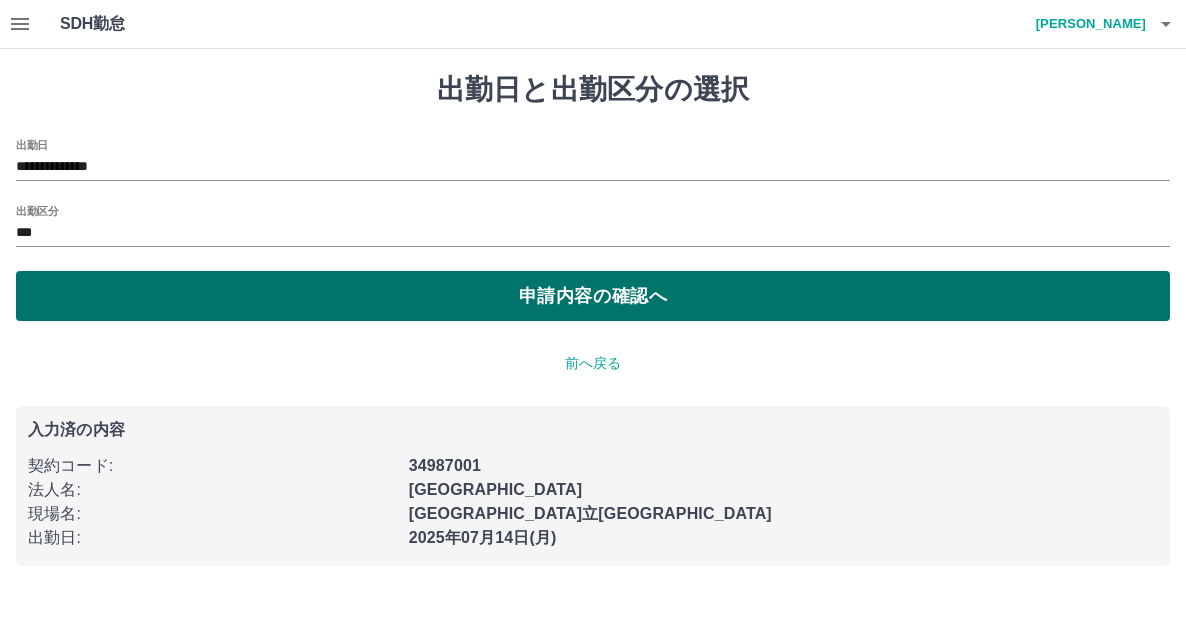 drag, startPoint x: 246, startPoint y: 324, endPoint x: 255, endPoint y: 313, distance: 14.21267 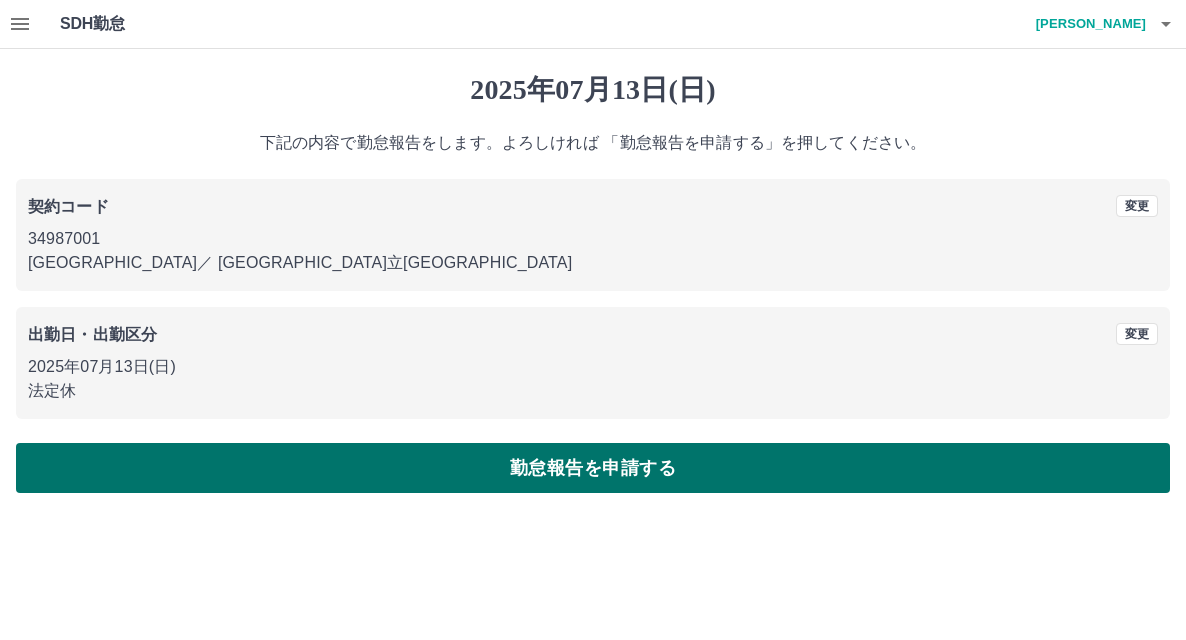 drag, startPoint x: 365, startPoint y: 432, endPoint x: 414, endPoint y: 467, distance: 60.216278 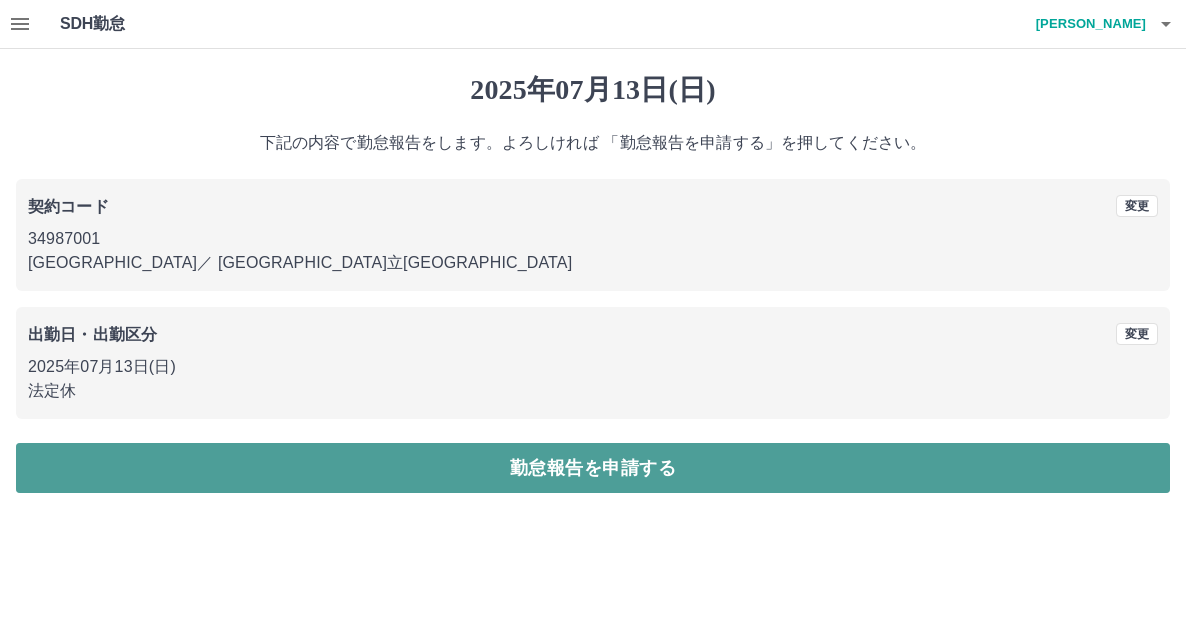 click on "勤怠報告を申請する" at bounding box center [593, 468] 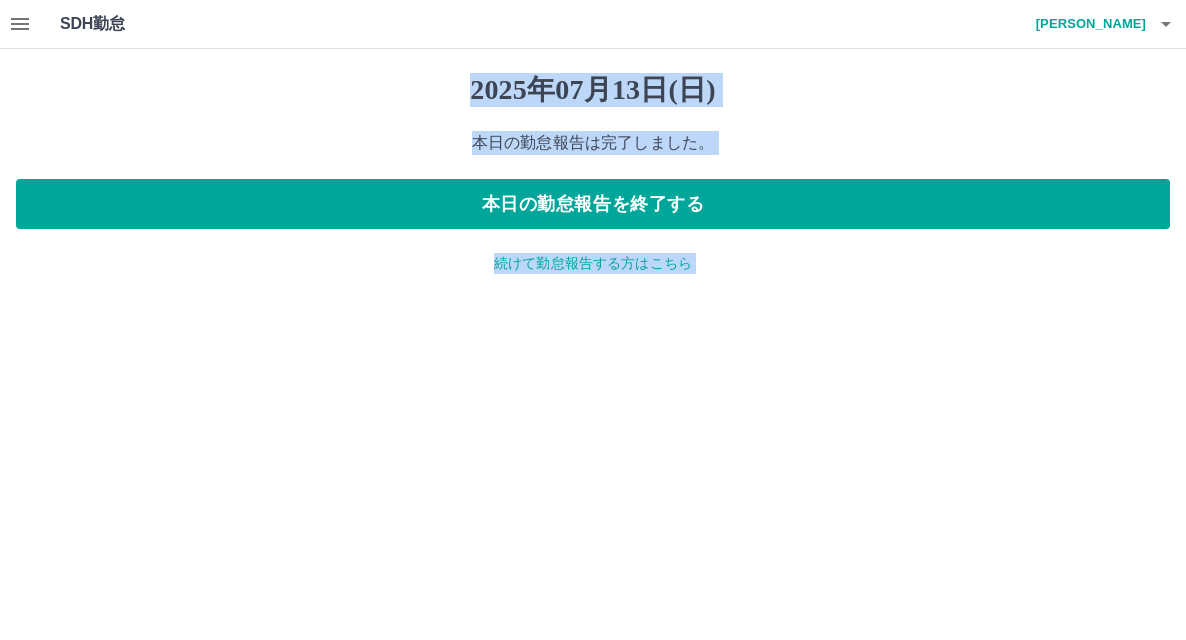click on "SDH勤怠 坂井　真弓 2025年07月13日(日) 本日の勤怠報告は完了しました。 本日の勤怠報告を終了する 続けて勤怠報告する方はこちら SDH勤怠" at bounding box center (593, 149) 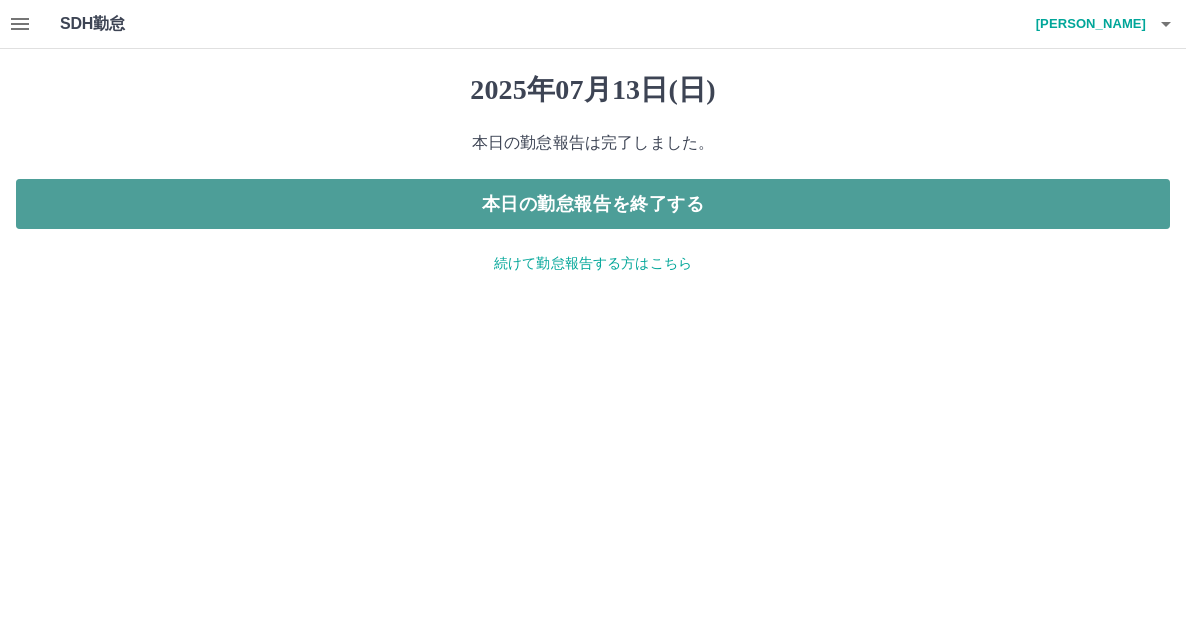 click on "本日の勤怠報告を終了する" at bounding box center (593, 204) 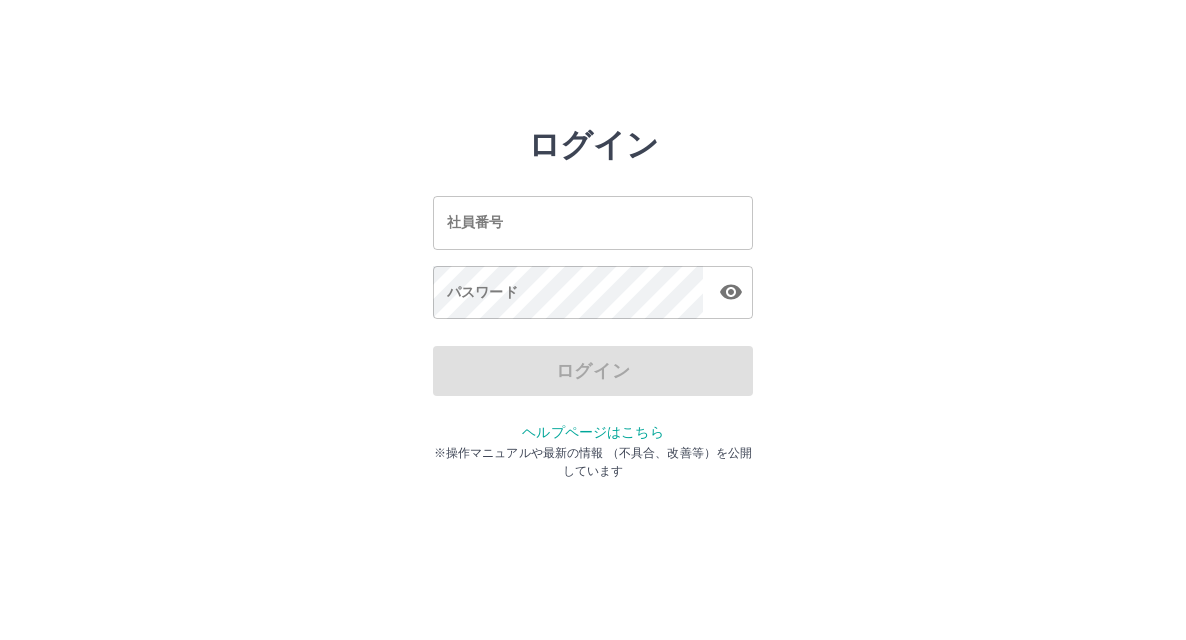 scroll, scrollTop: 0, scrollLeft: 0, axis: both 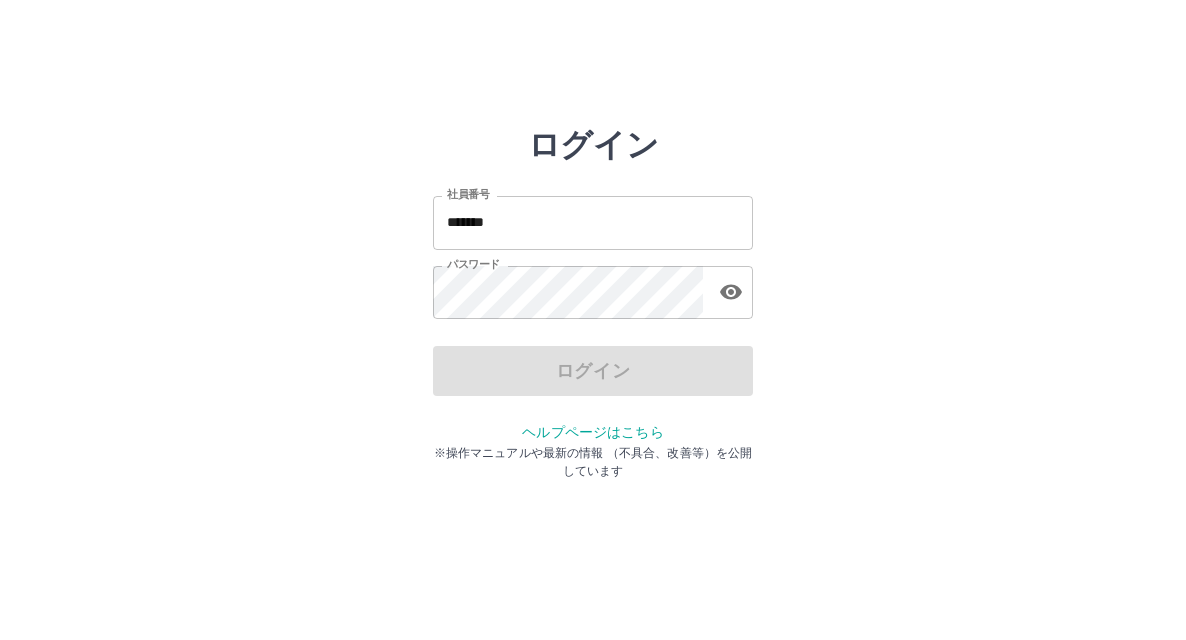 click on "*******" at bounding box center [593, 222] 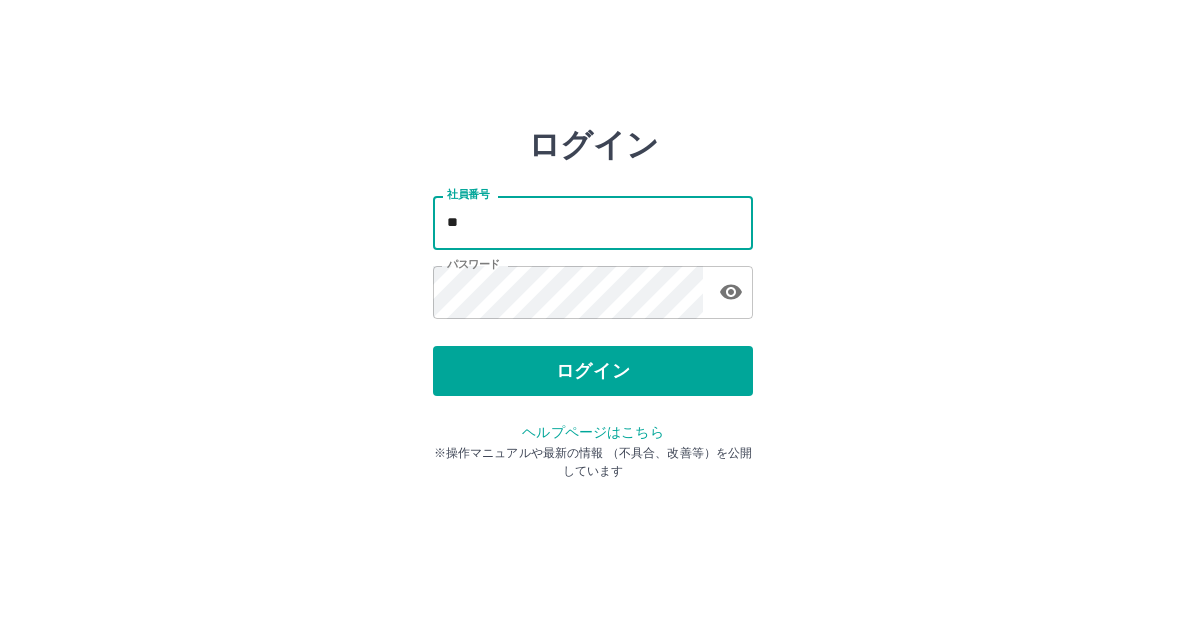 type on "*" 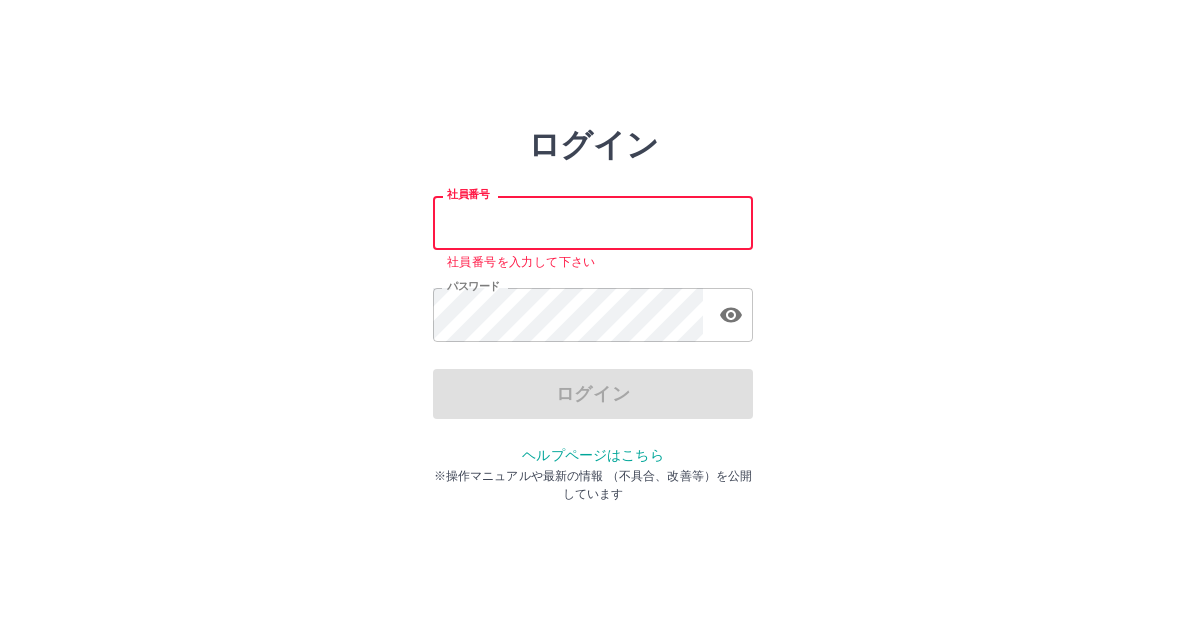 type 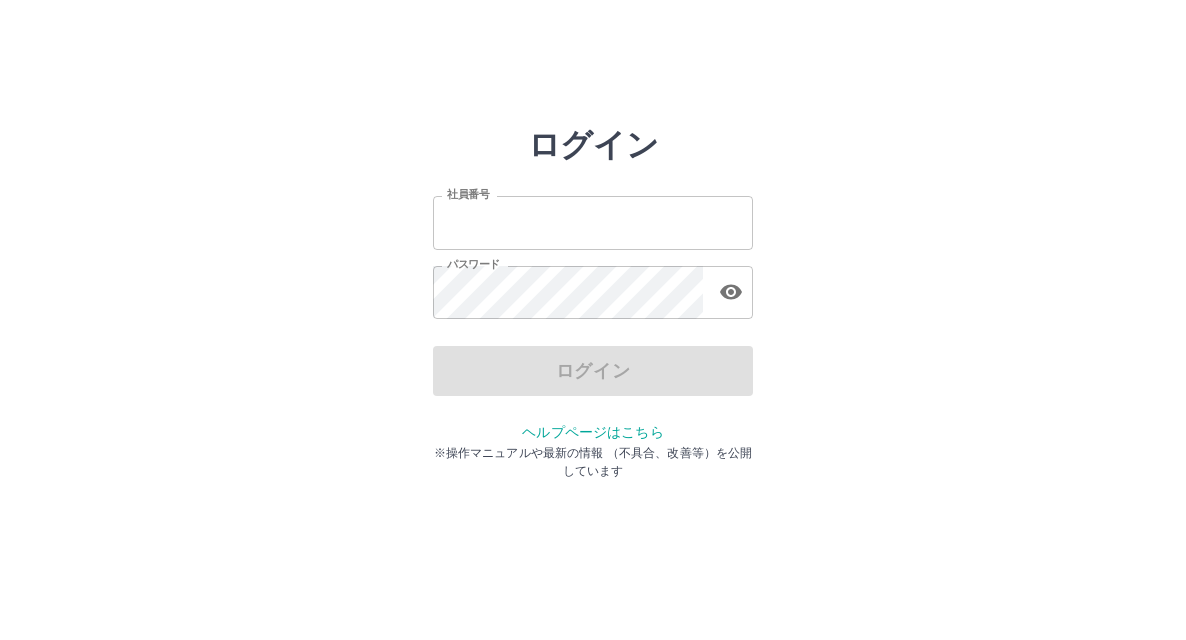 scroll, scrollTop: 0, scrollLeft: 0, axis: both 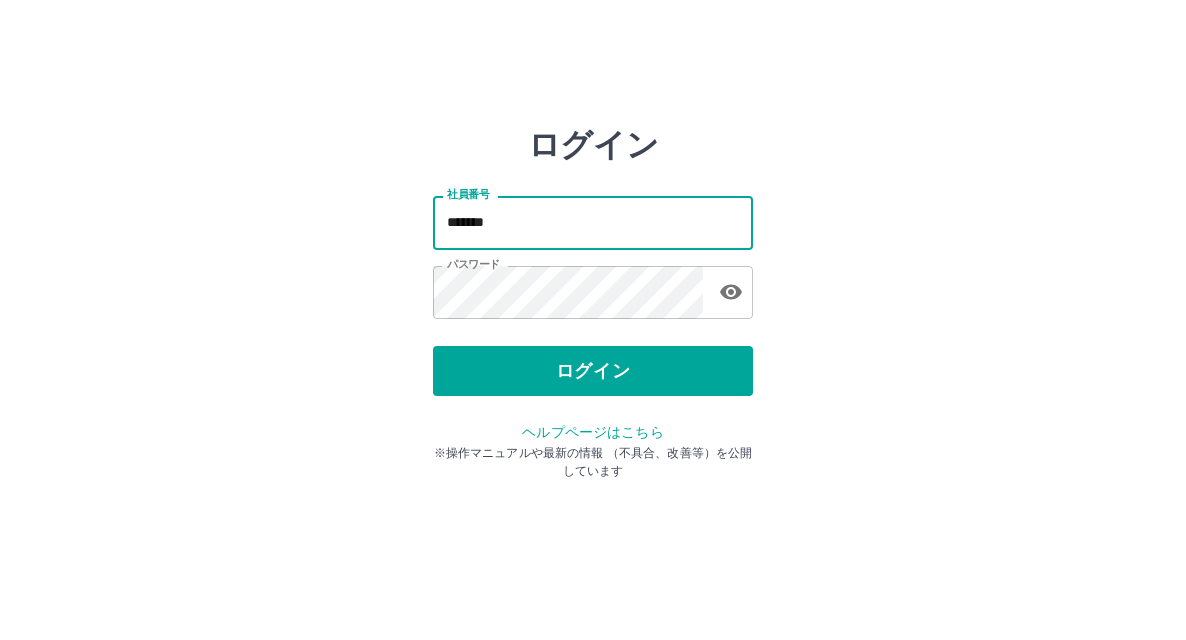 click on "*******" at bounding box center (593, 222) 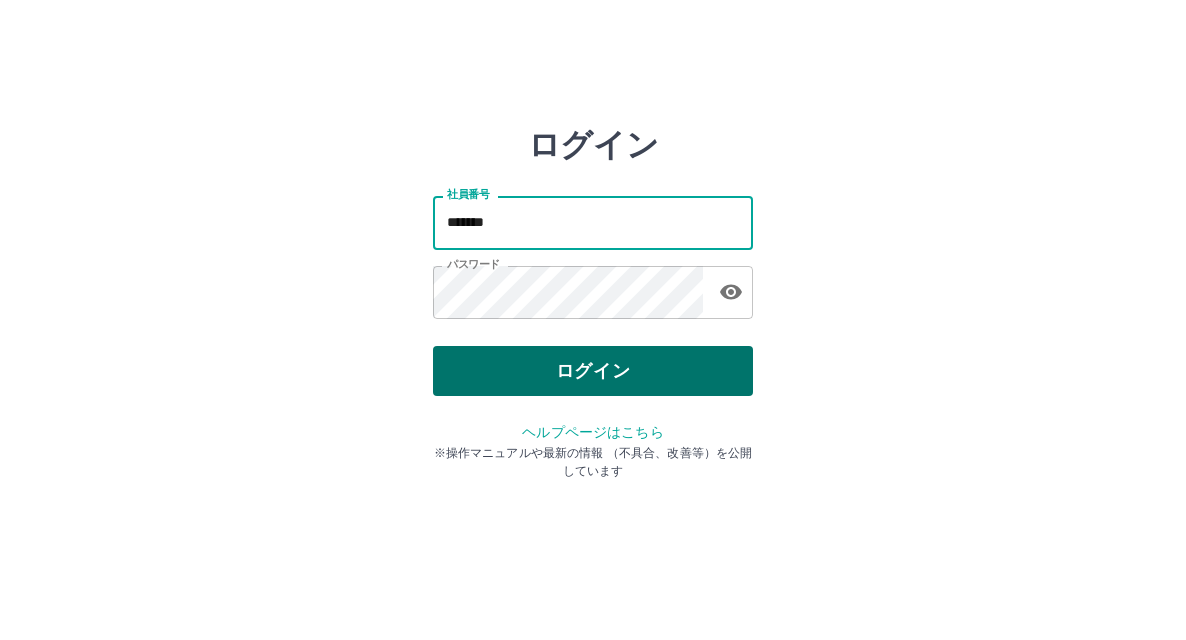 type on "*******" 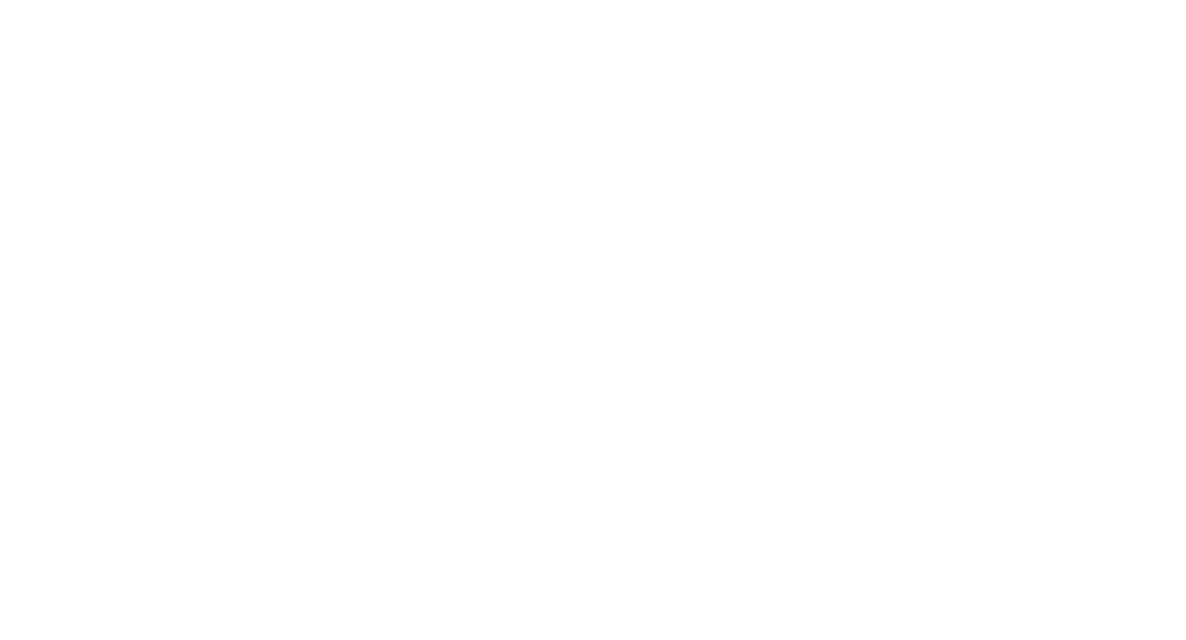 scroll, scrollTop: 0, scrollLeft: 0, axis: both 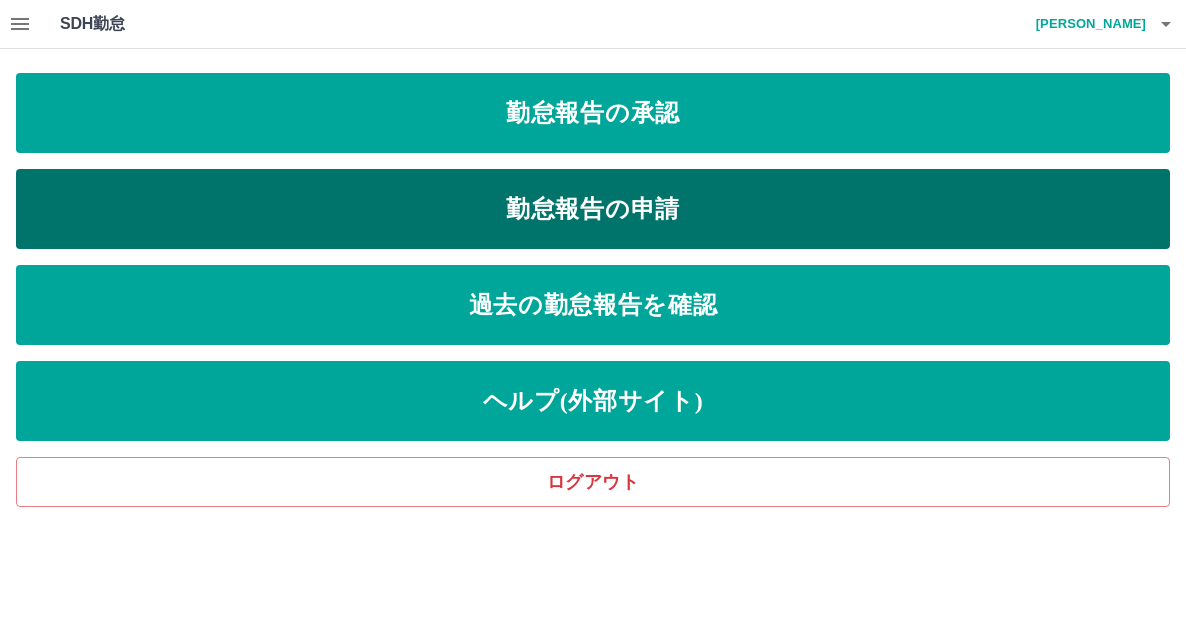 click on "勤怠報告の申請" at bounding box center [593, 209] 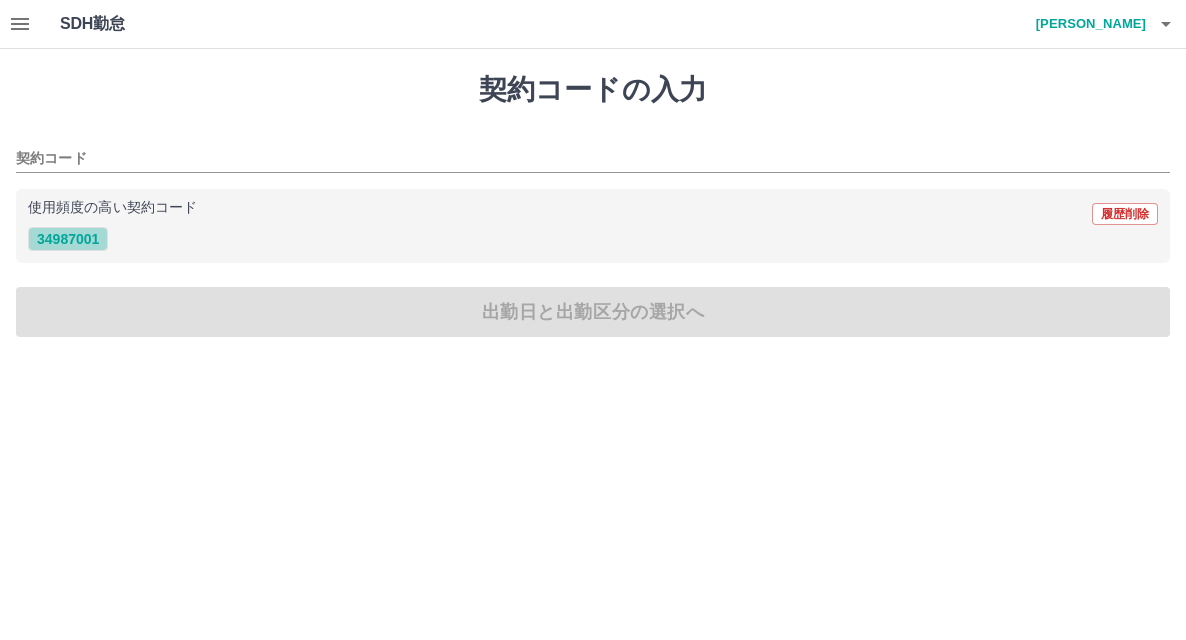 click on "34987001" at bounding box center (68, 239) 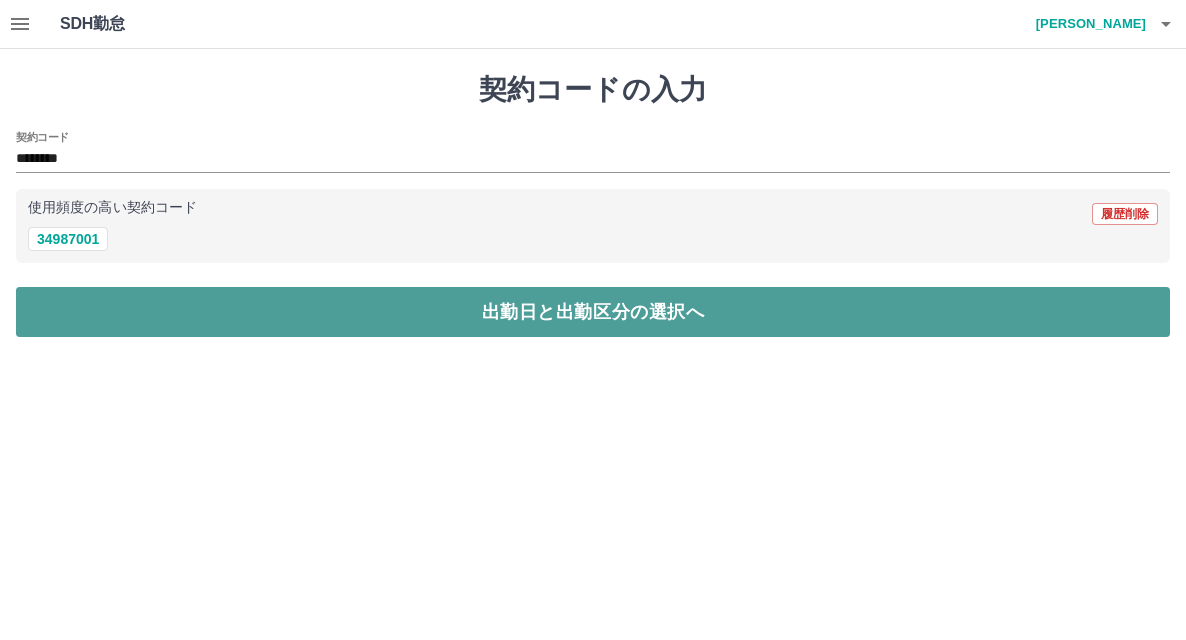 click on "出勤日と出勤区分の選択へ" at bounding box center (593, 312) 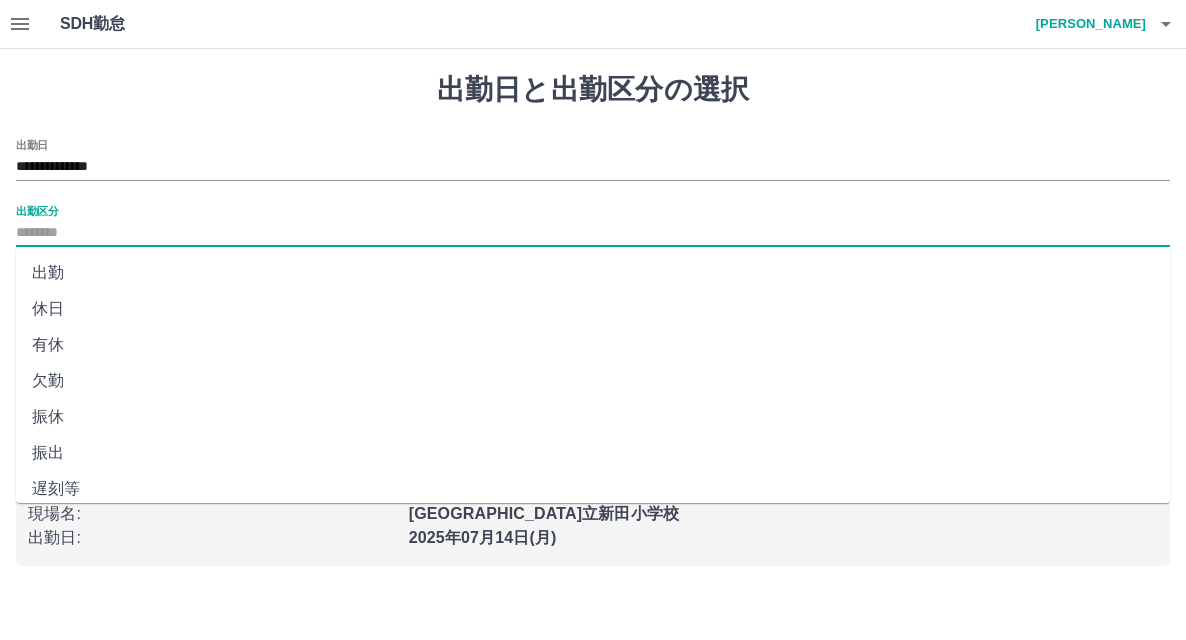 click on "出勤区分" at bounding box center [593, 233] 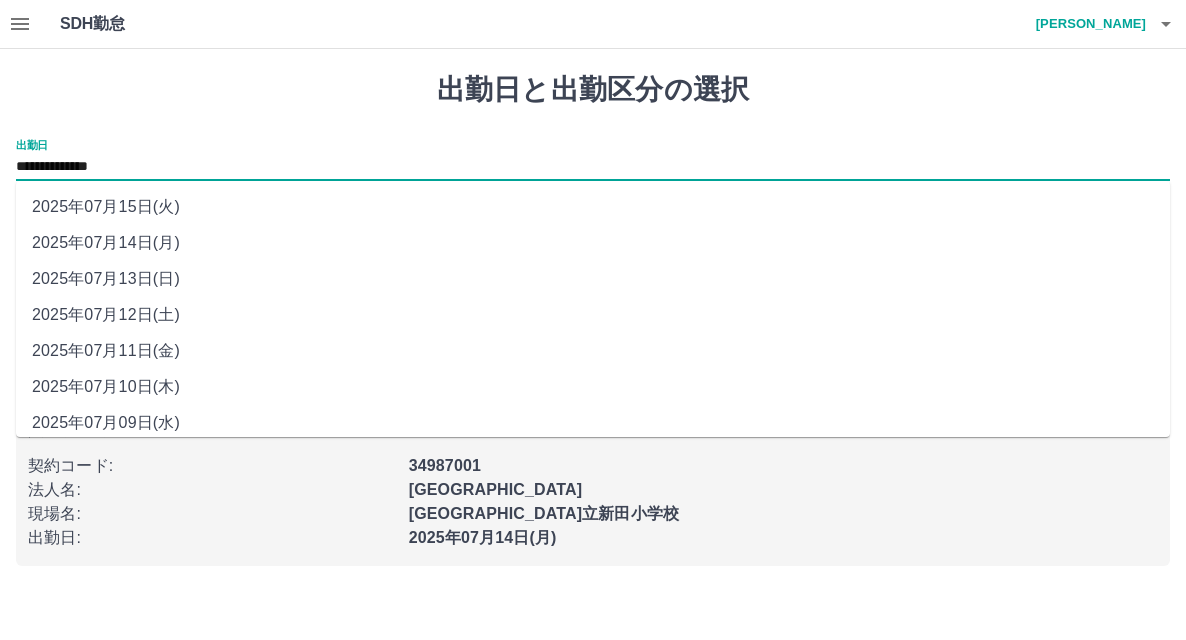 click on "**********" at bounding box center (593, 167) 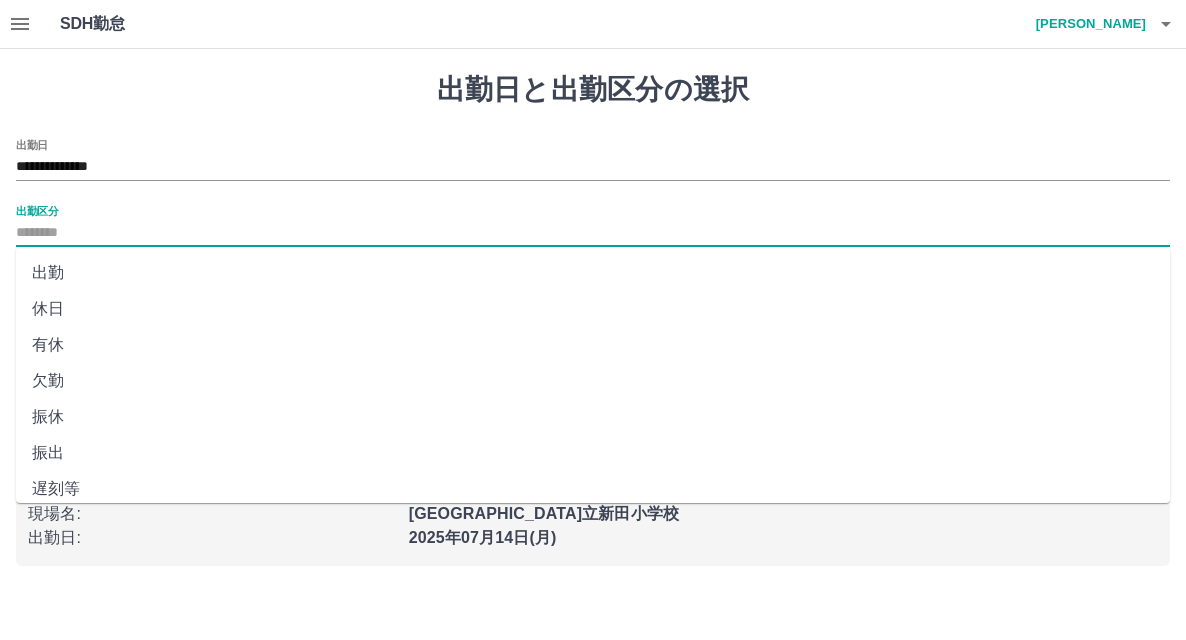 click on "出勤区分" at bounding box center [593, 233] 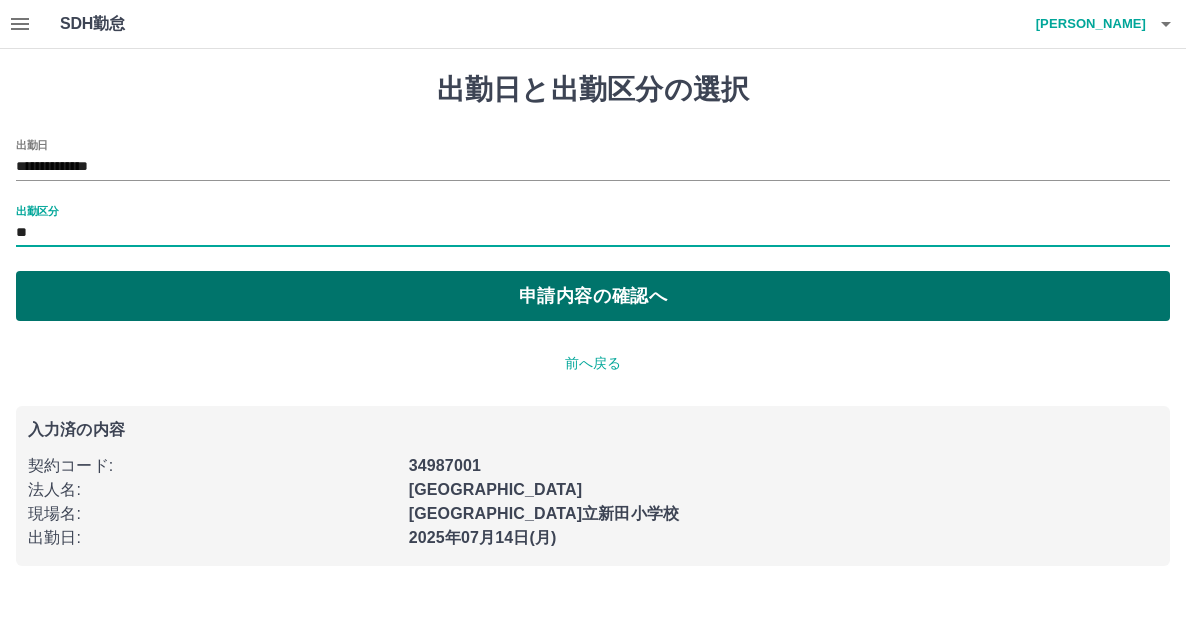 click on "申請内容の確認へ" at bounding box center (593, 296) 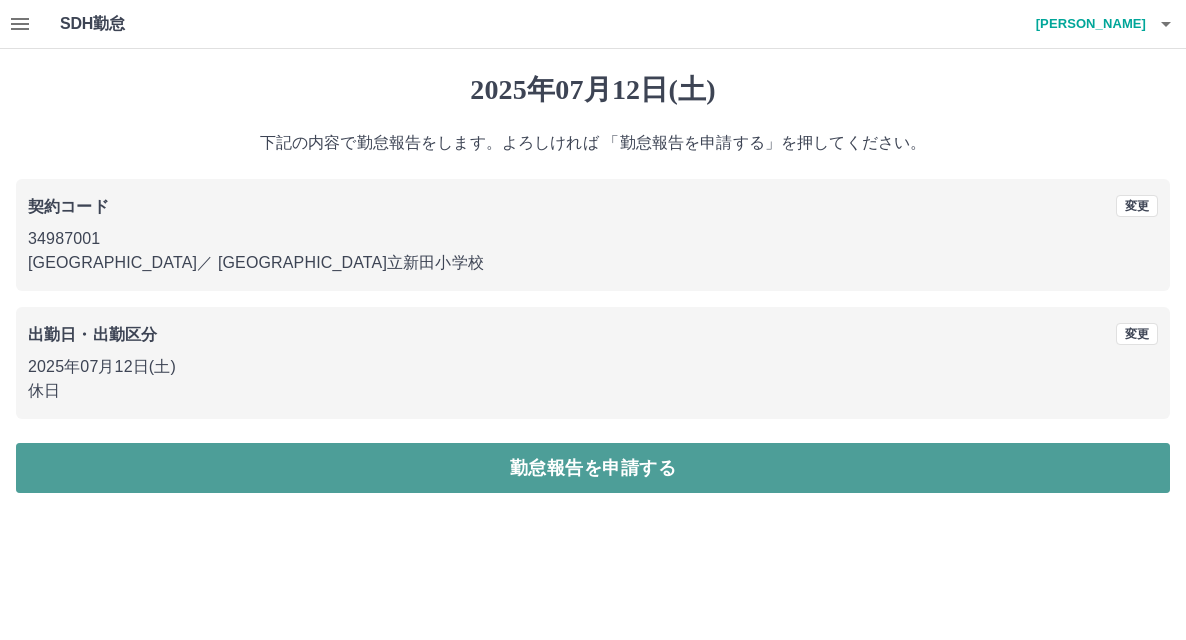 click on "勤怠報告を申請する" at bounding box center [593, 468] 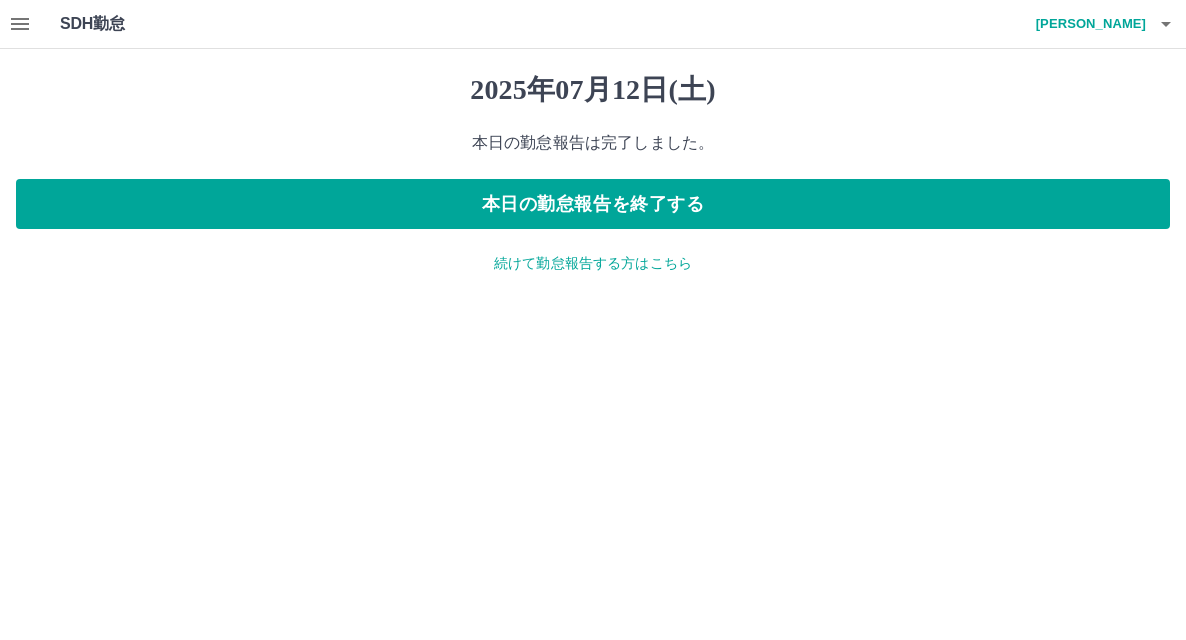 click on "続けて勤怠報告する方はこちら" at bounding box center [593, 263] 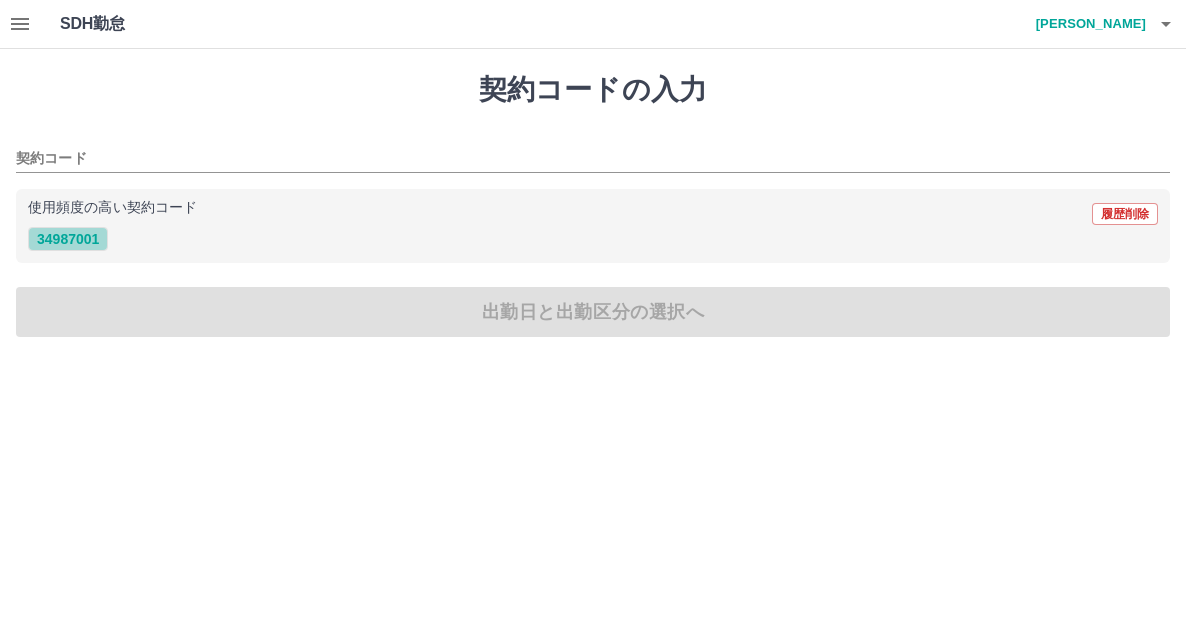 click on "34987001" at bounding box center (68, 239) 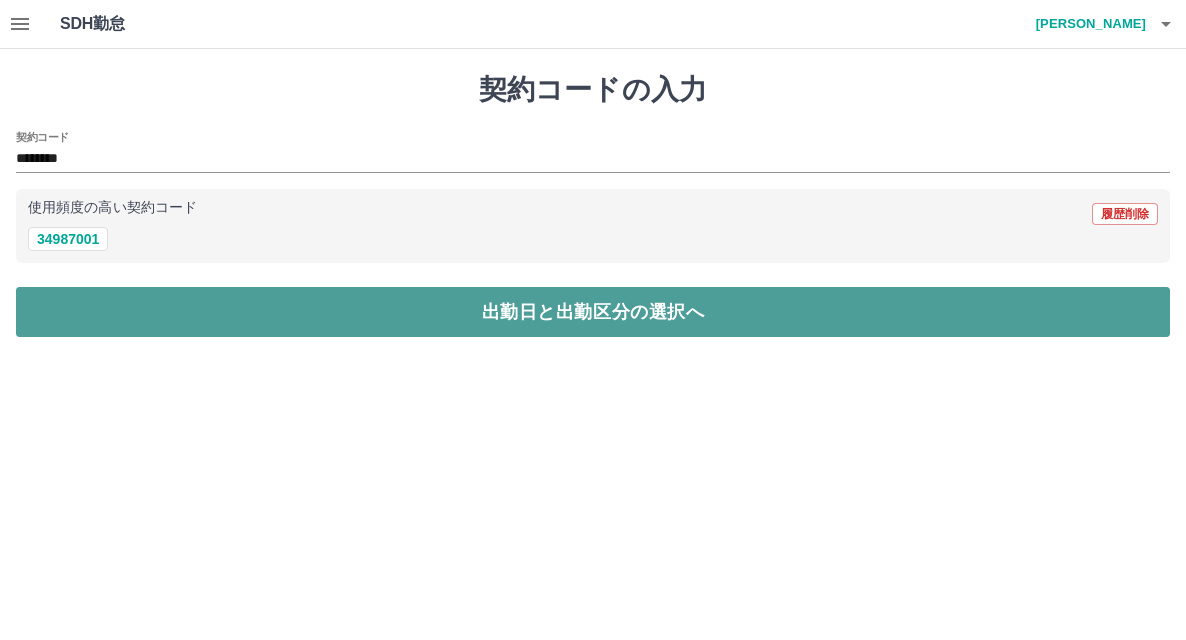 click on "出勤日と出勤区分の選択へ" at bounding box center [593, 312] 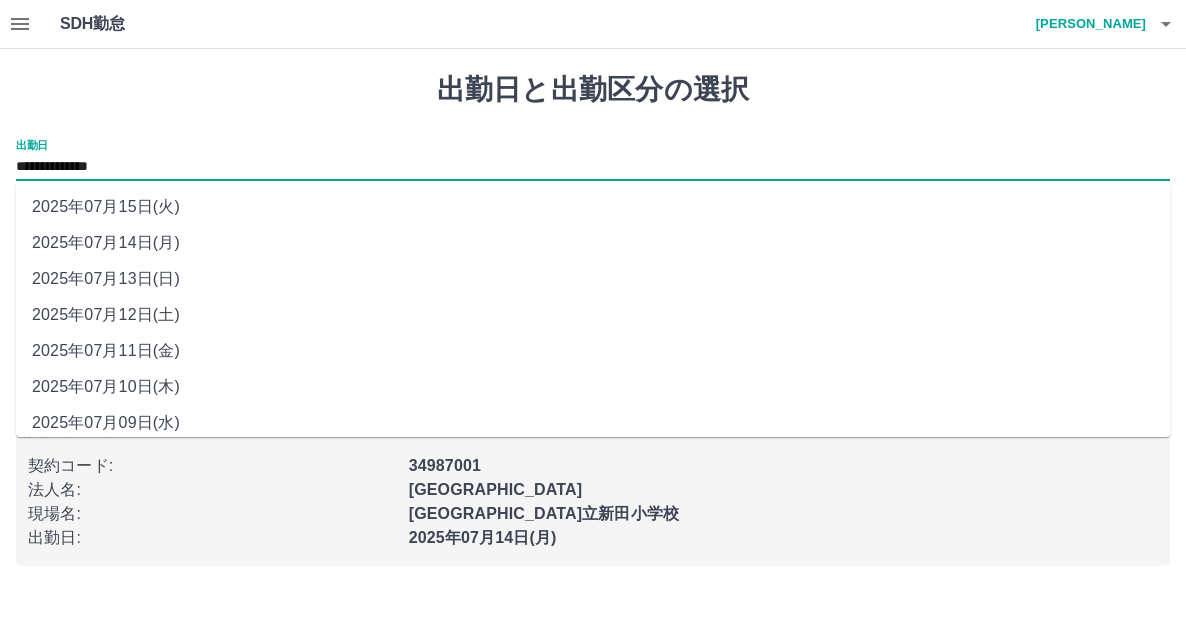 click on "**********" at bounding box center [593, 167] 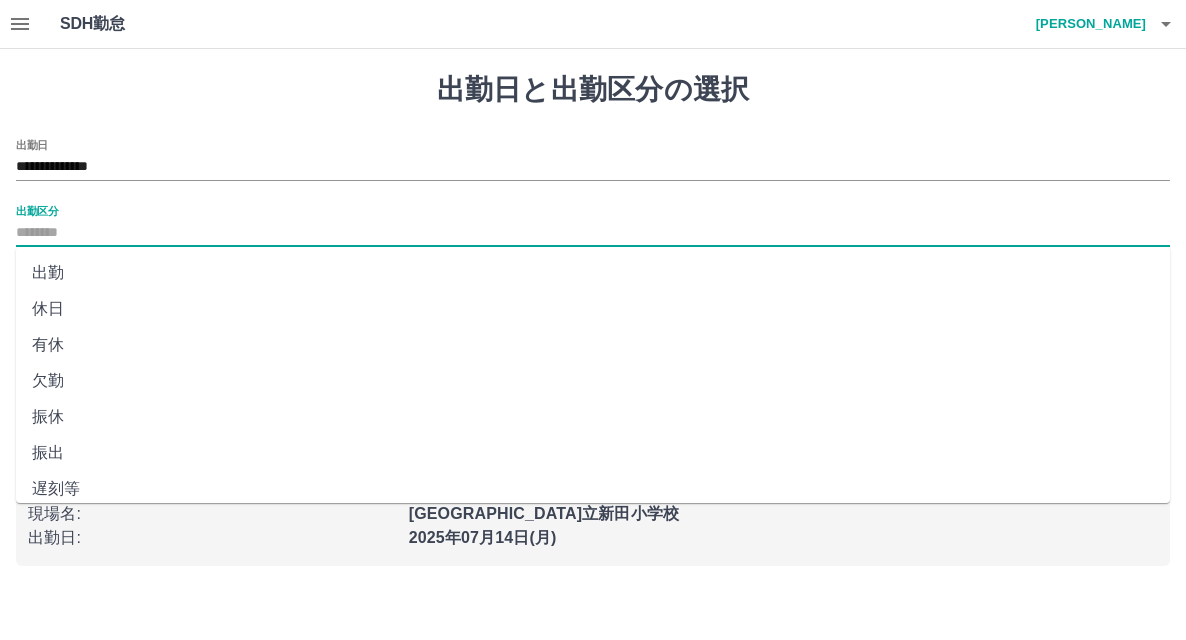 click on "出勤区分" at bounding box center (593, 233) 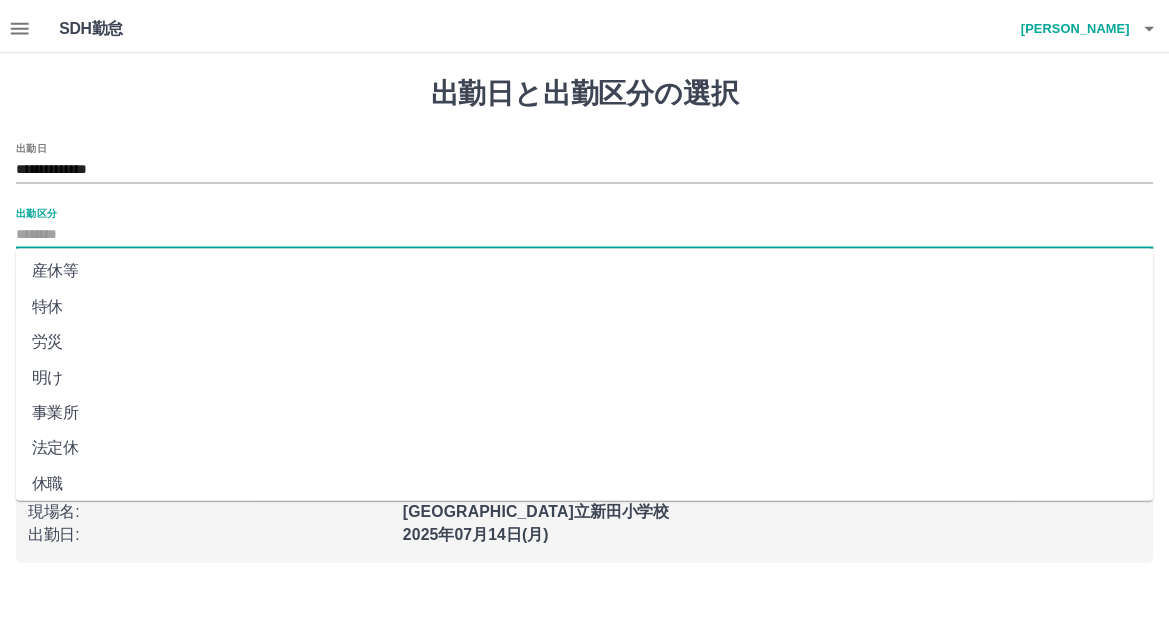 scroll, scrollTop: 400, scrollLeft: 0, axis: vertical 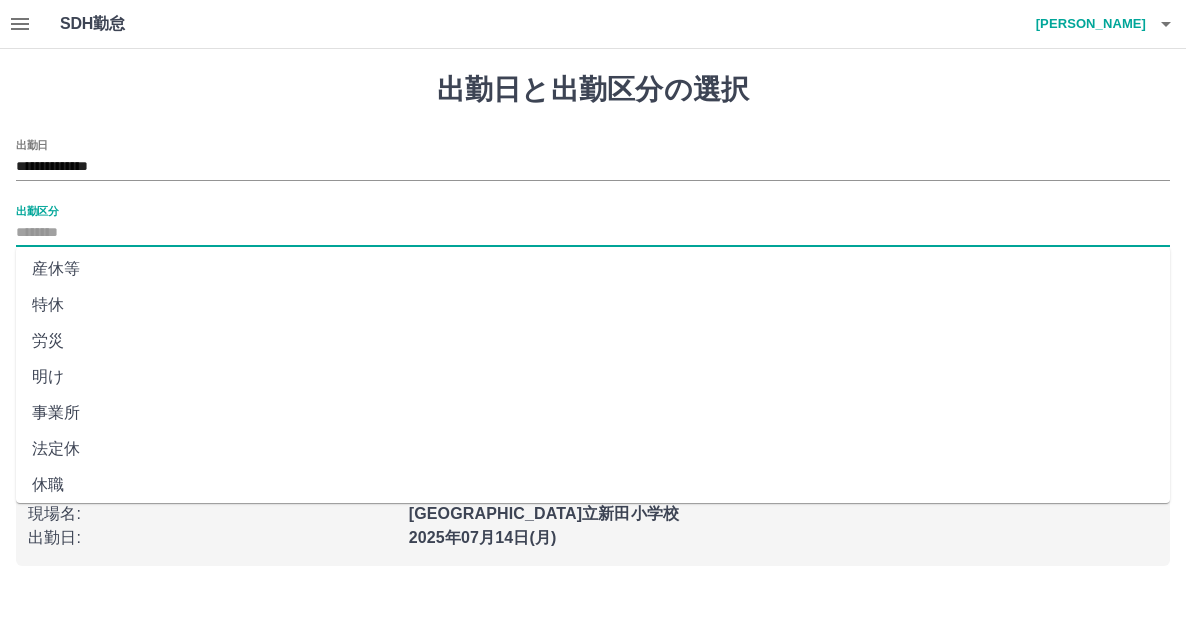 click on "法定休" at bounding box center [593, 449] 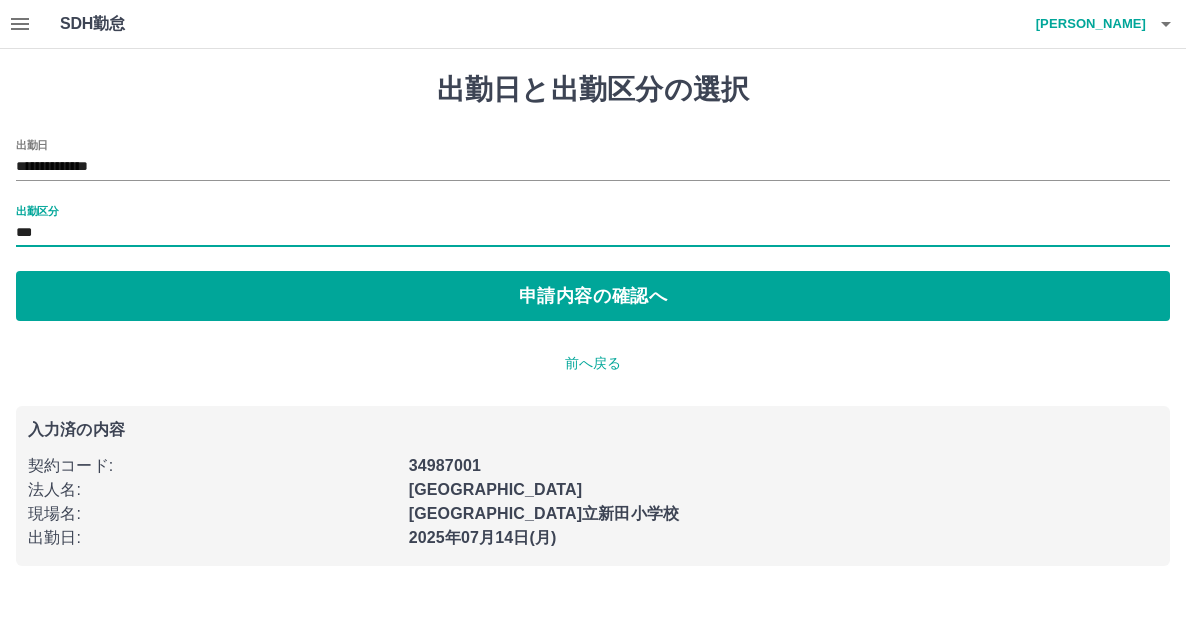 type on "***" 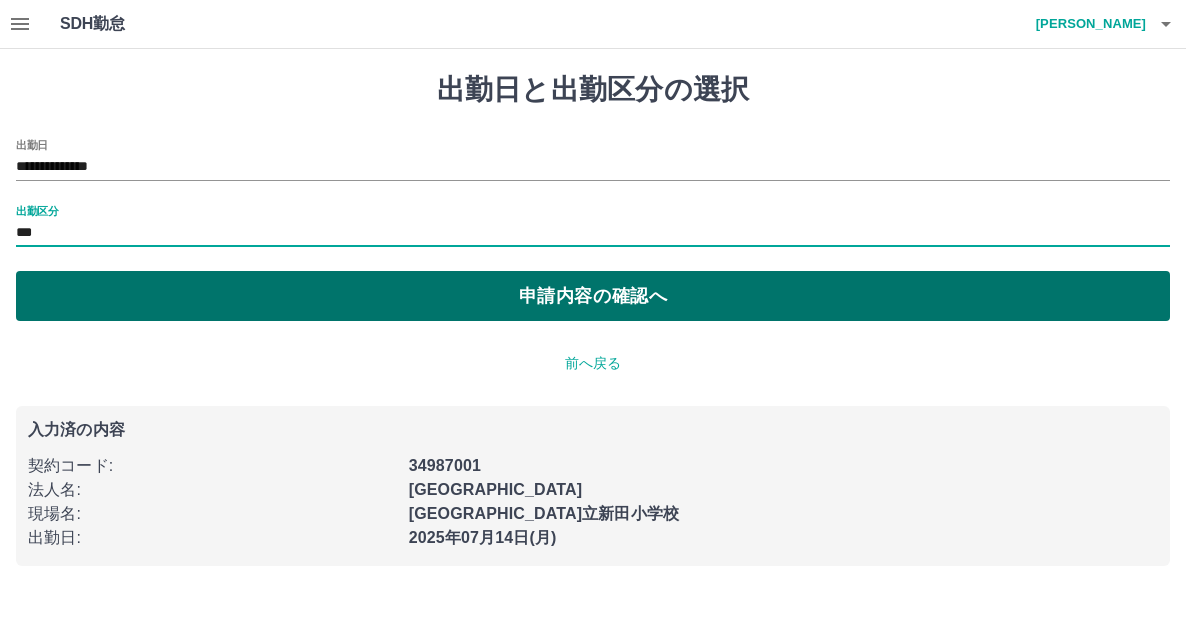 click on "申請内容の確認へ" at bounding box center (593, 296) 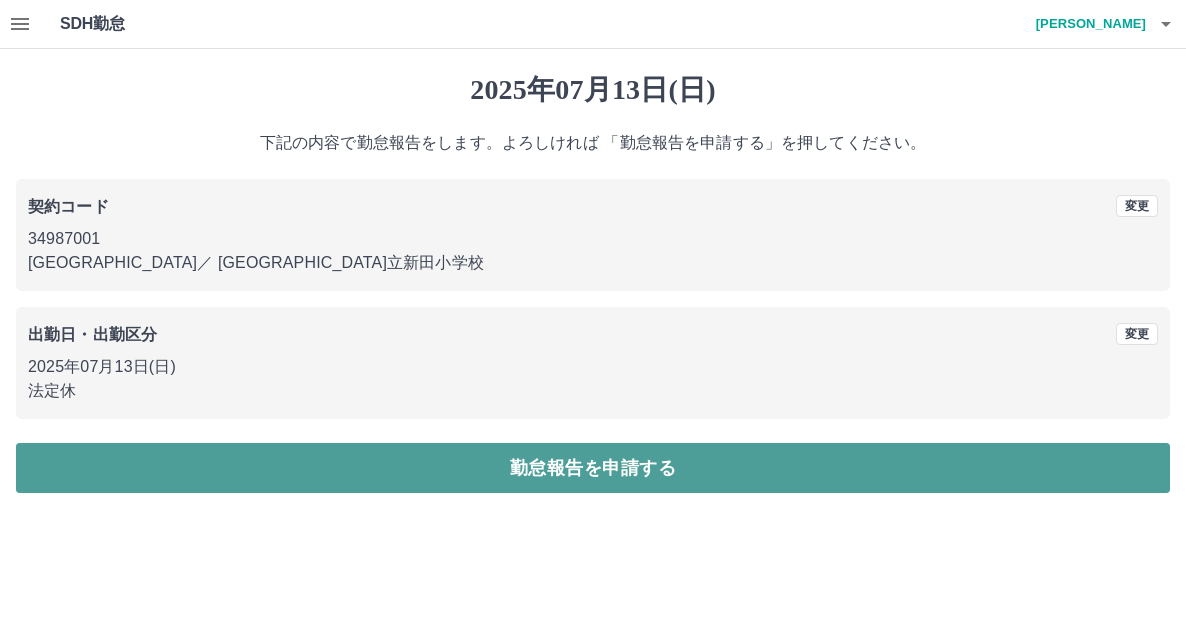 click on "勤怠報告を申請する" at bounding box center (593, 468) 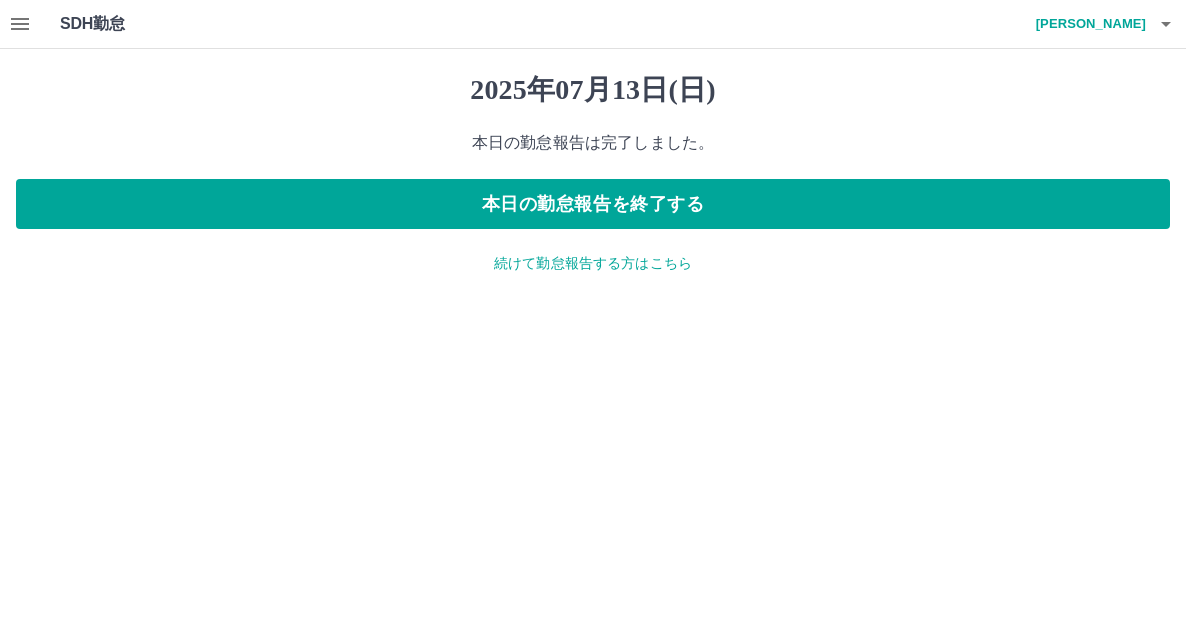 click on "続けて勤怠報告する方はこちら" at bounding box center [593, 263] 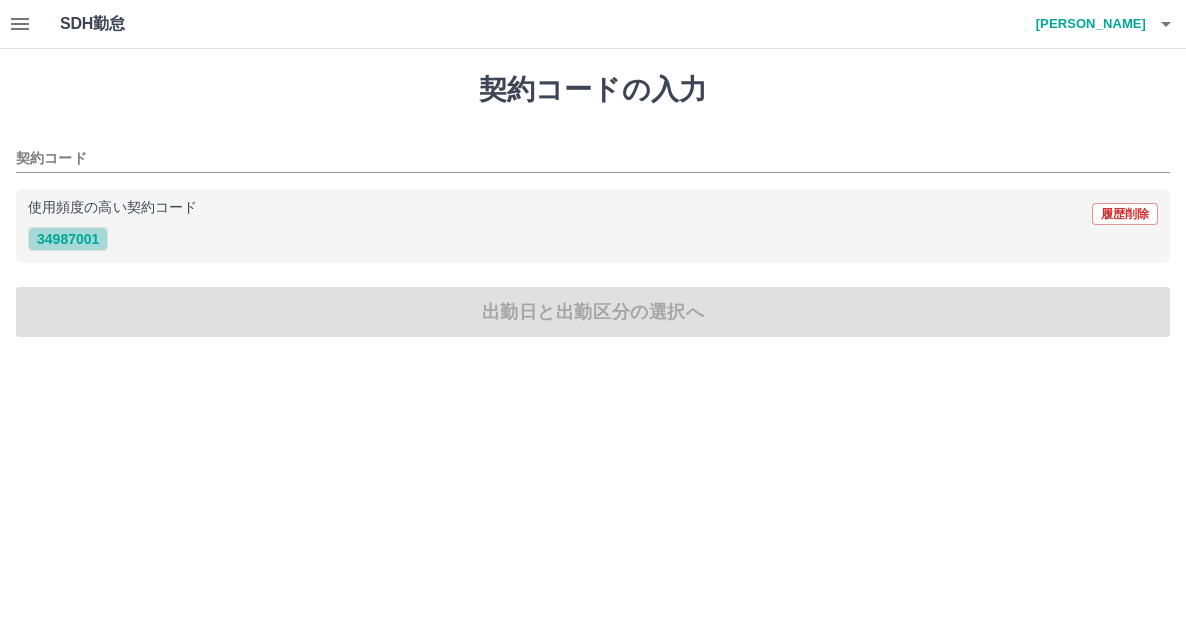 click on "34987001" at bounding box center [68, 239] 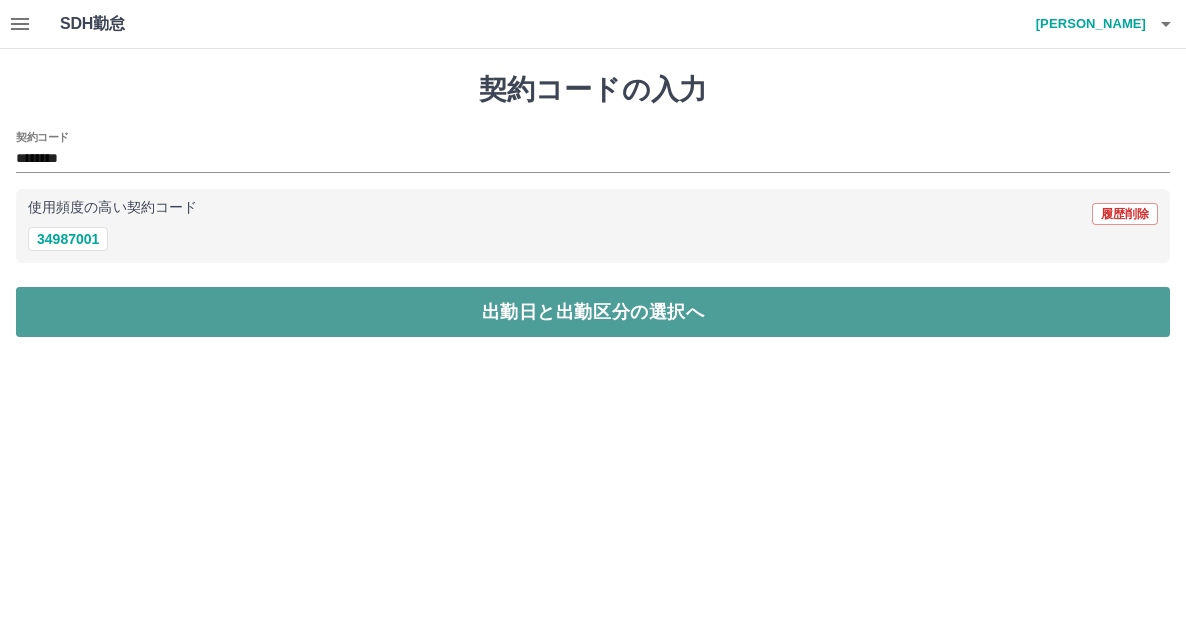 click on "出勤日と出勤区分の選択へ" at bounding box center [593, 312] 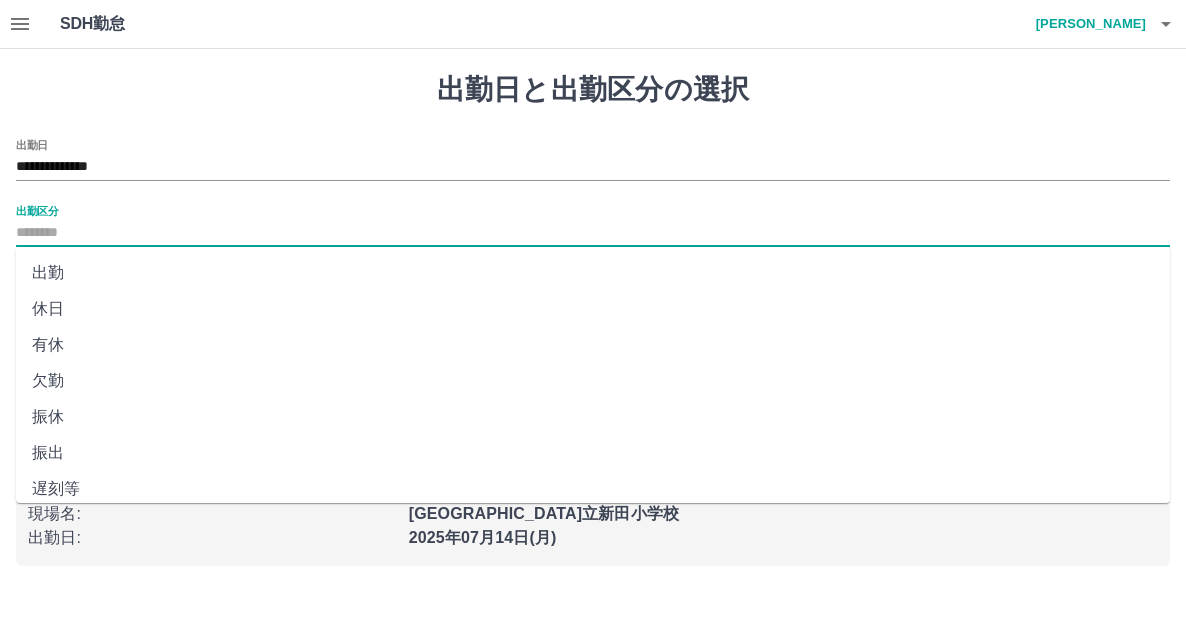 click on "出勤区分" at bounding box center [593, 233] 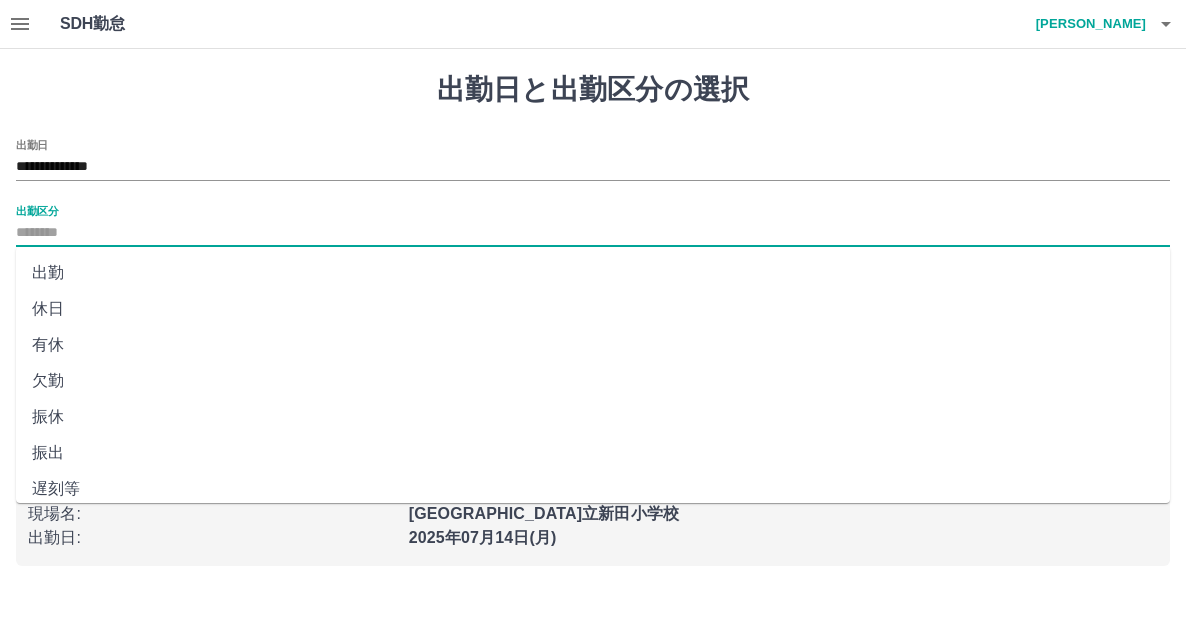 click on "出勤" at bounding box center [593, 273] 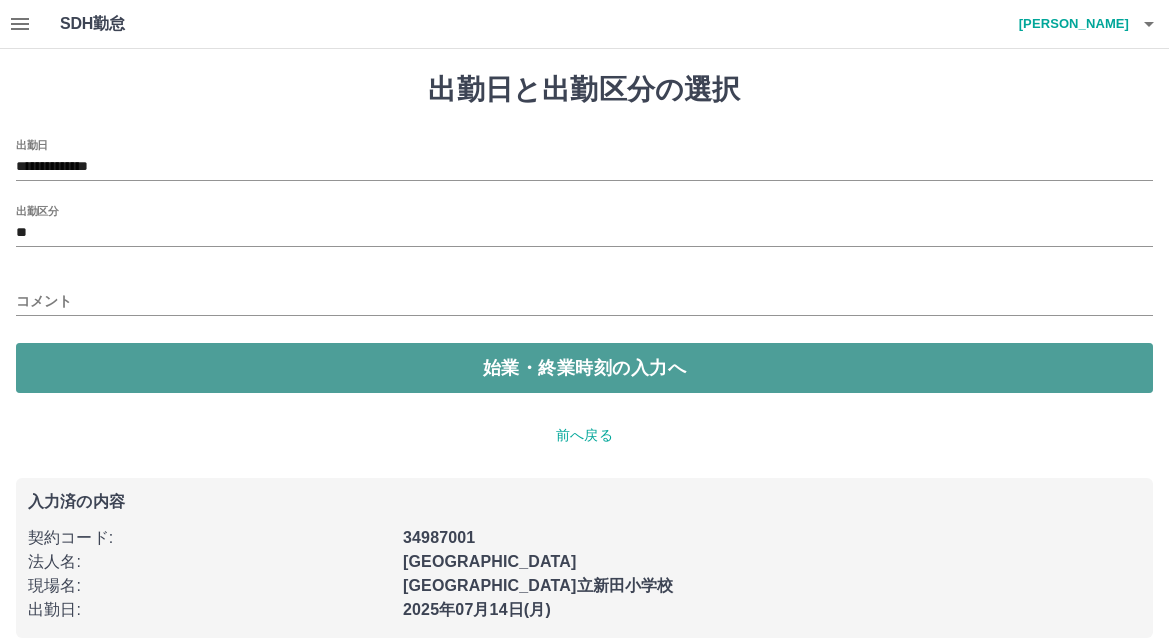 click on "始業・終業時刻の入力へ" at bounding box center (584, 368) 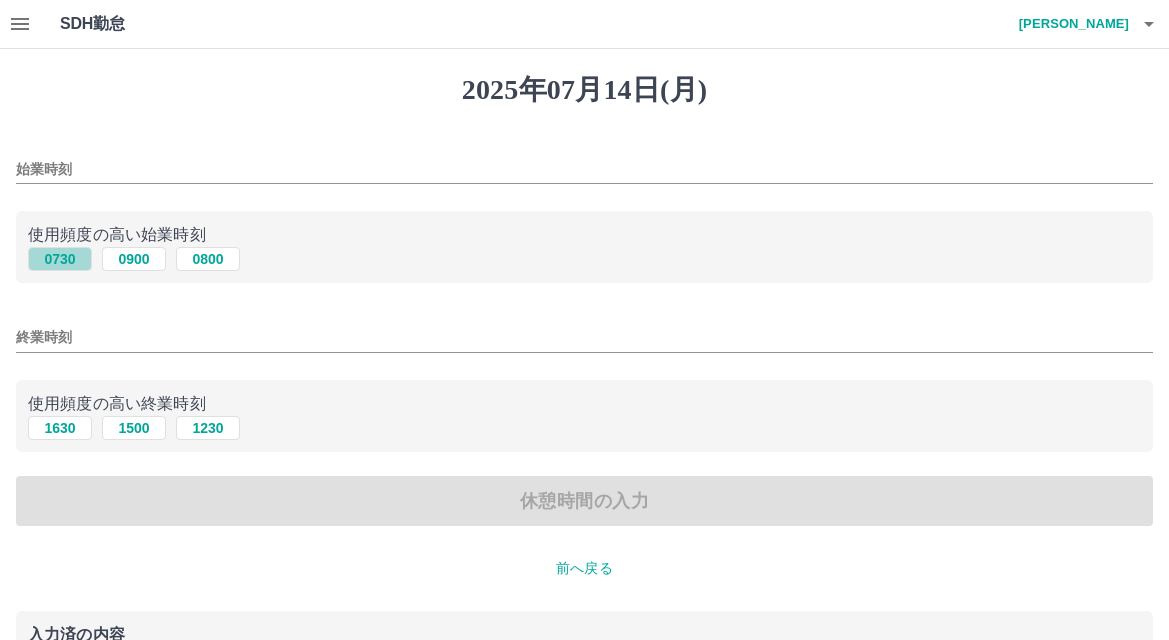 click on "0730" at bounding box center [60, 259] 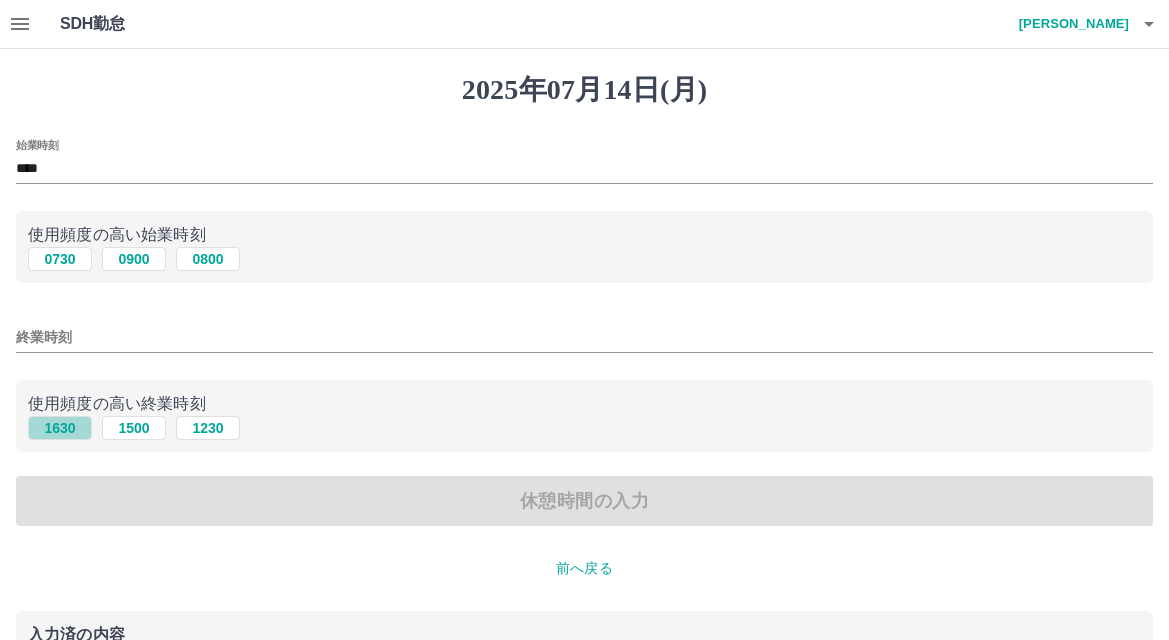 click on "1630" at bounding box center [60, 428] 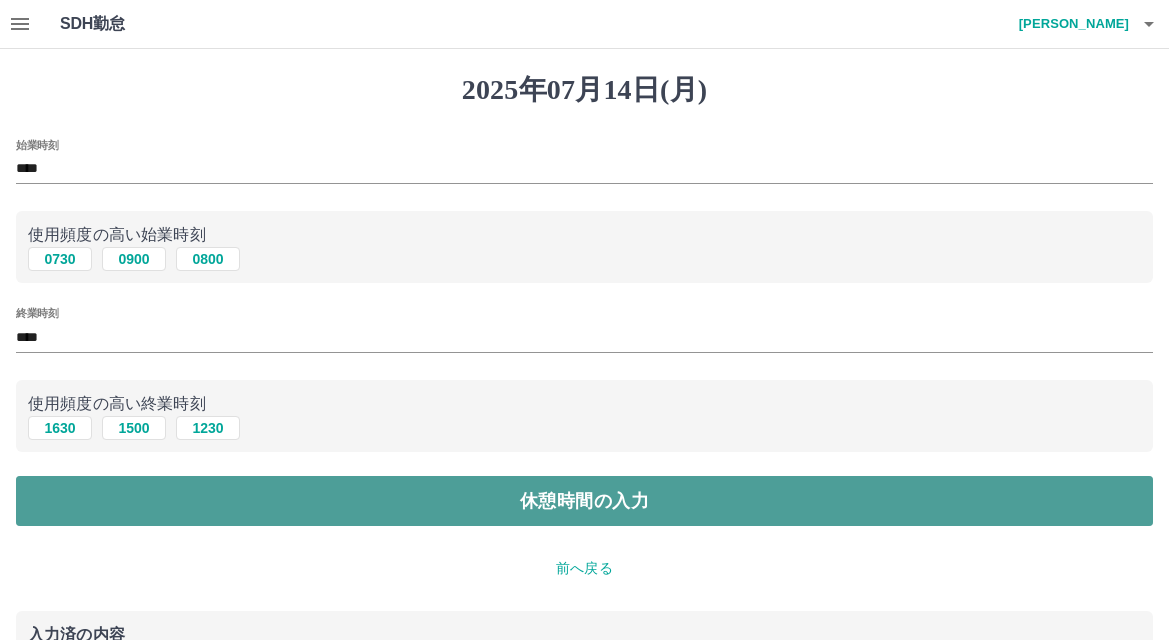 click on "休憩時間の入力" at bounding box center (584, 501) 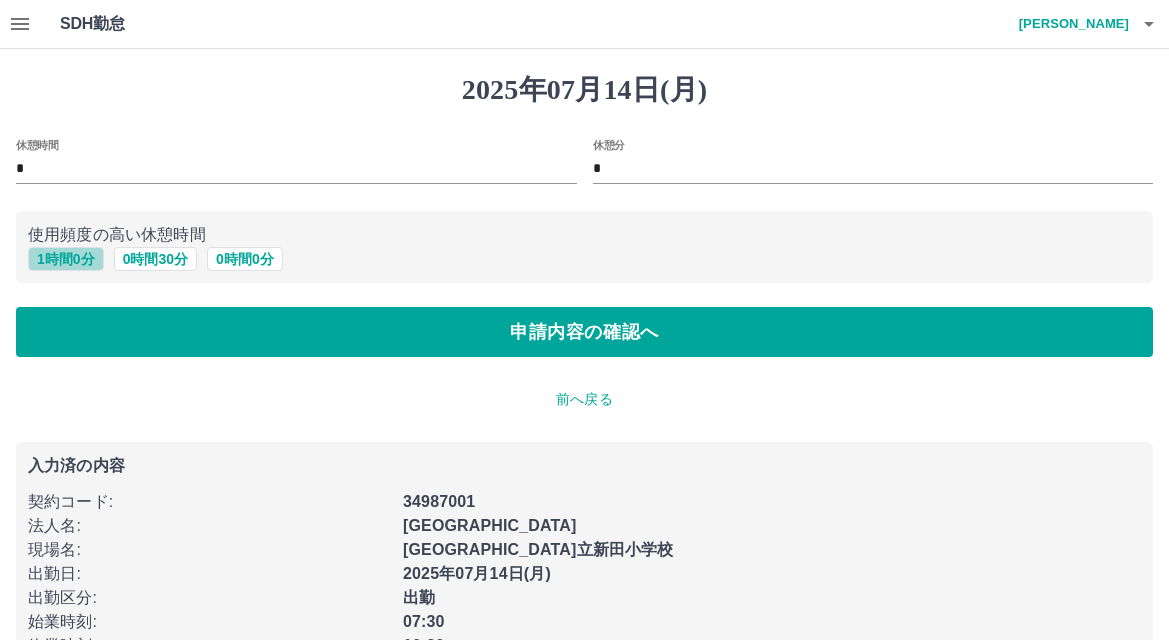 click on "1 時間 0 分" at bounding box center (66, 259) 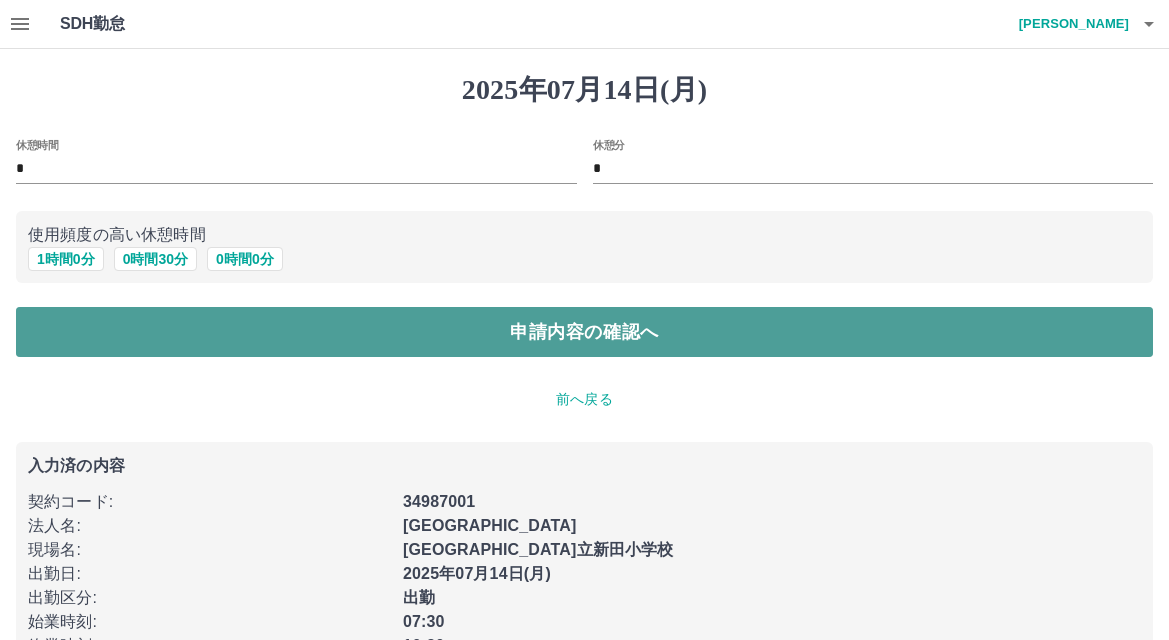 click on "申請内容の確認へ" at bounding box center [584, 332] 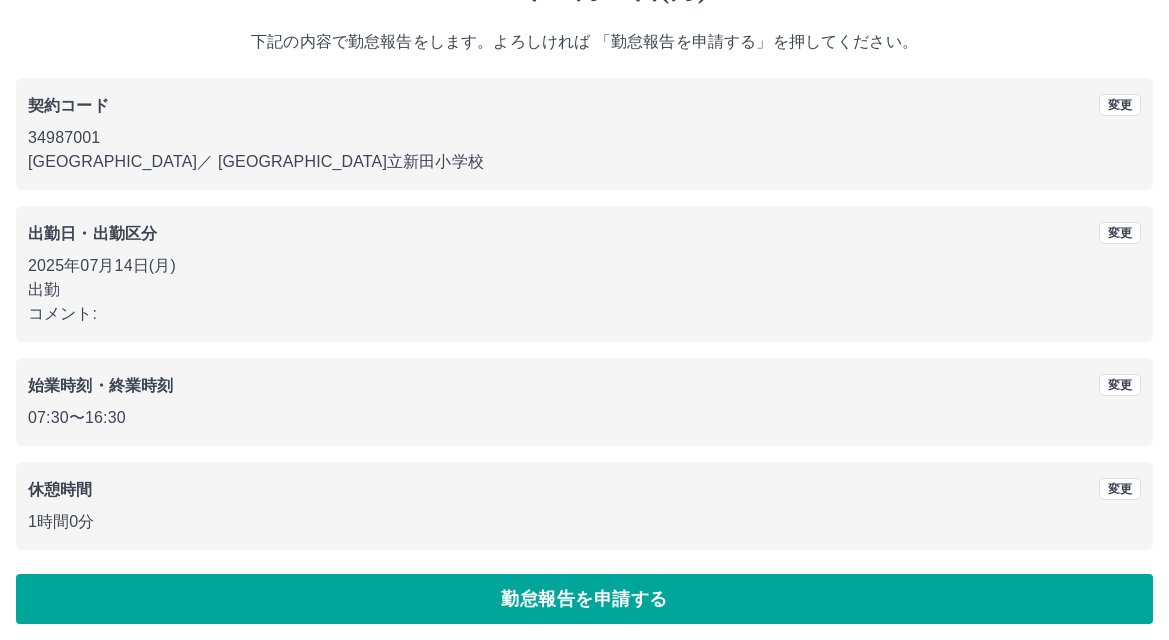 scroll, scrollTop: 109, scrollLeft: 0, axis: vertical 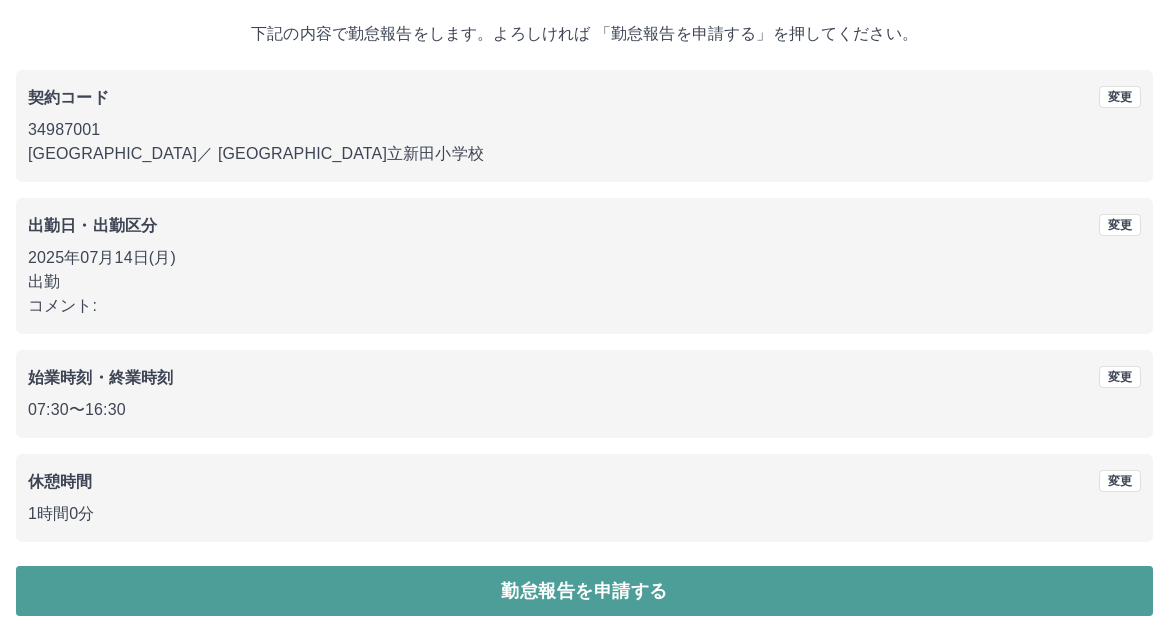 click on "勤怠報告を申請する" at bounding box center [584, 591] 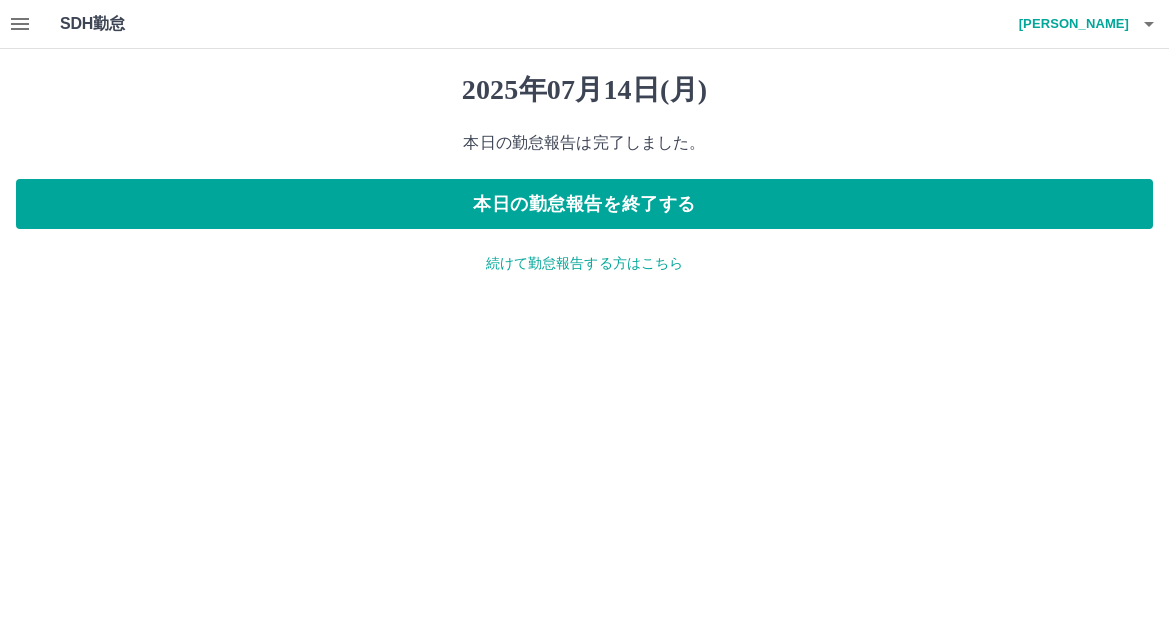 scroll, scrollTop: 0, scrollLeft: 0, axis: both 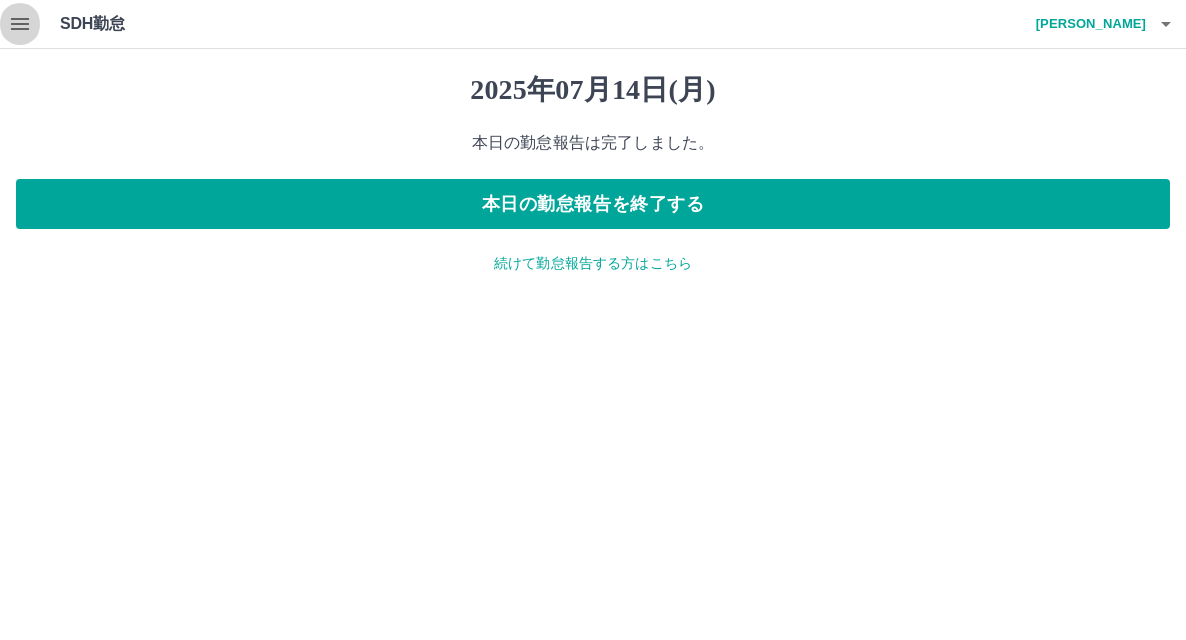 click at bounding box center [20, 24] 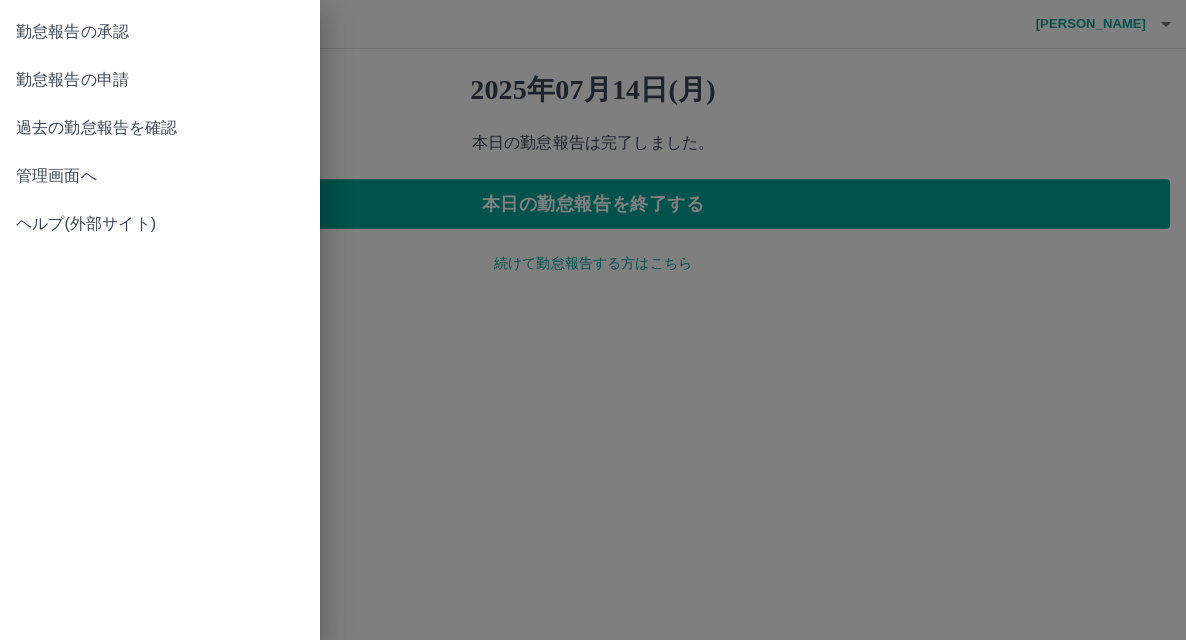 click on "勤怠報告の承認" at bounding box center (160, 32) 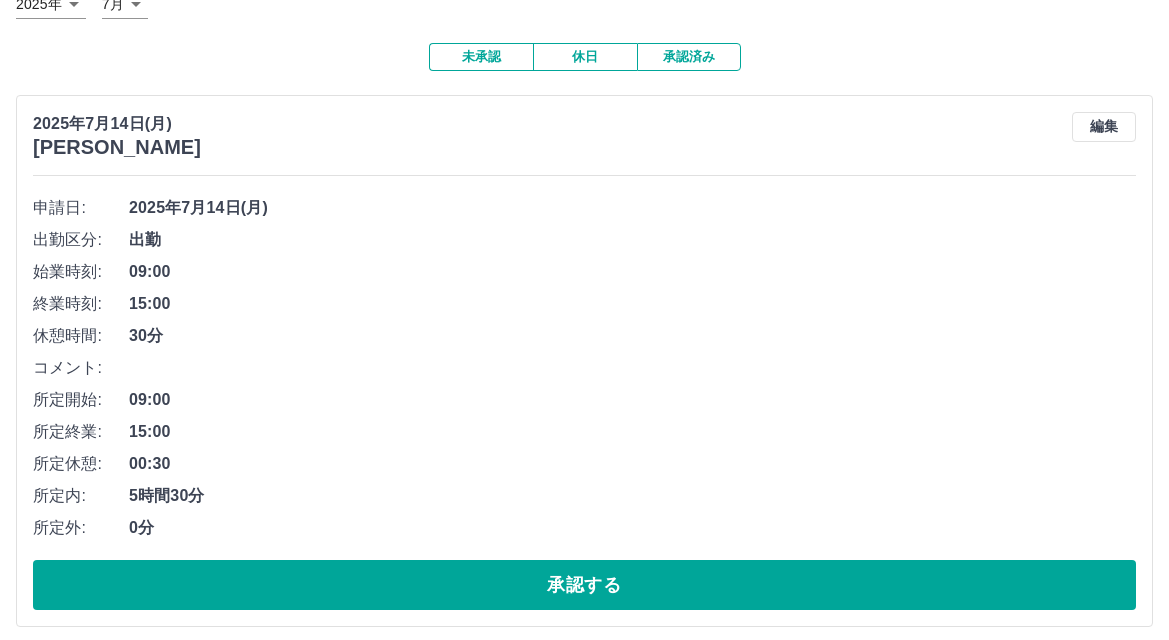 scroll, scrollTop: 300, scrollLeft: 0, axis: vertical 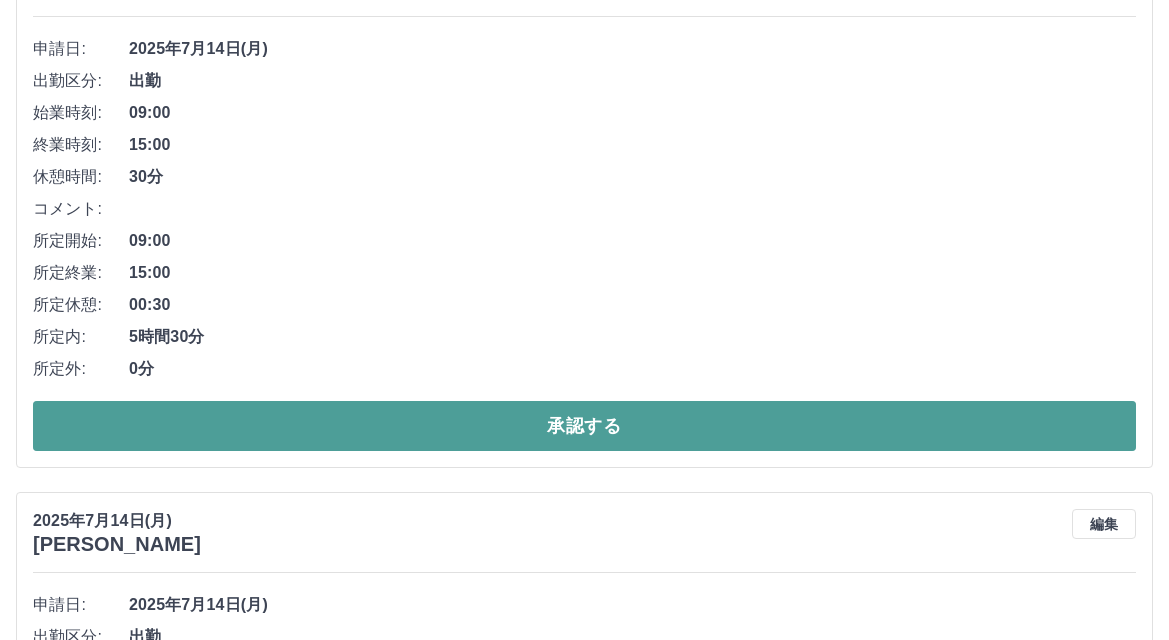 click on "承認する" at bounding box center (584, 426) 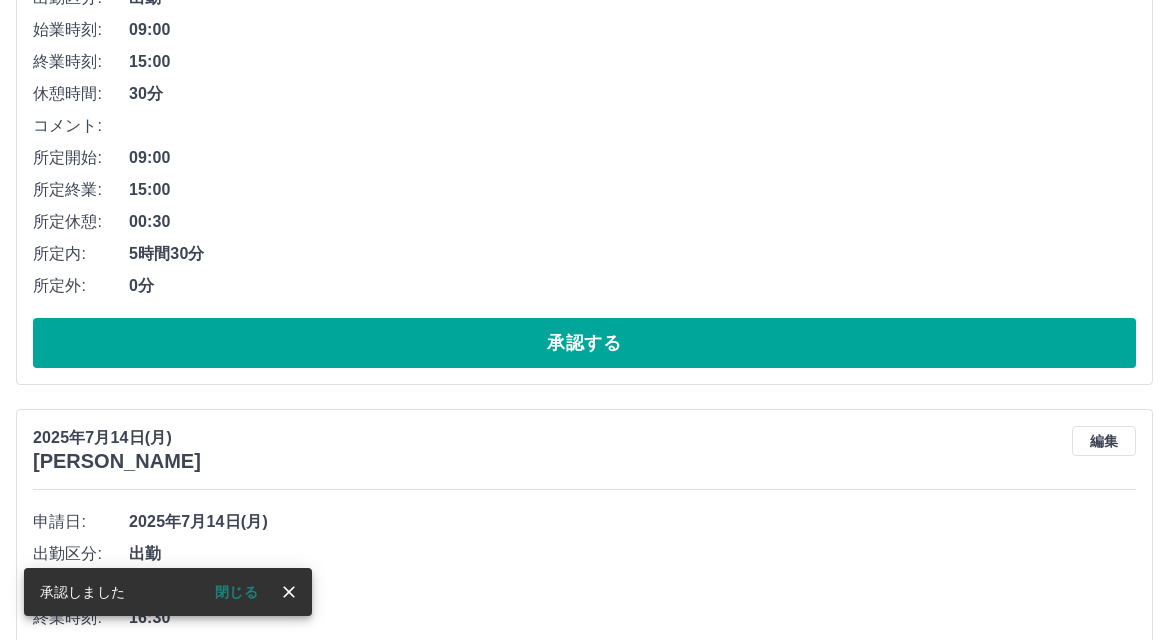 scroll, scrollTop: 500, scrollLeft: 0, axis: vertical 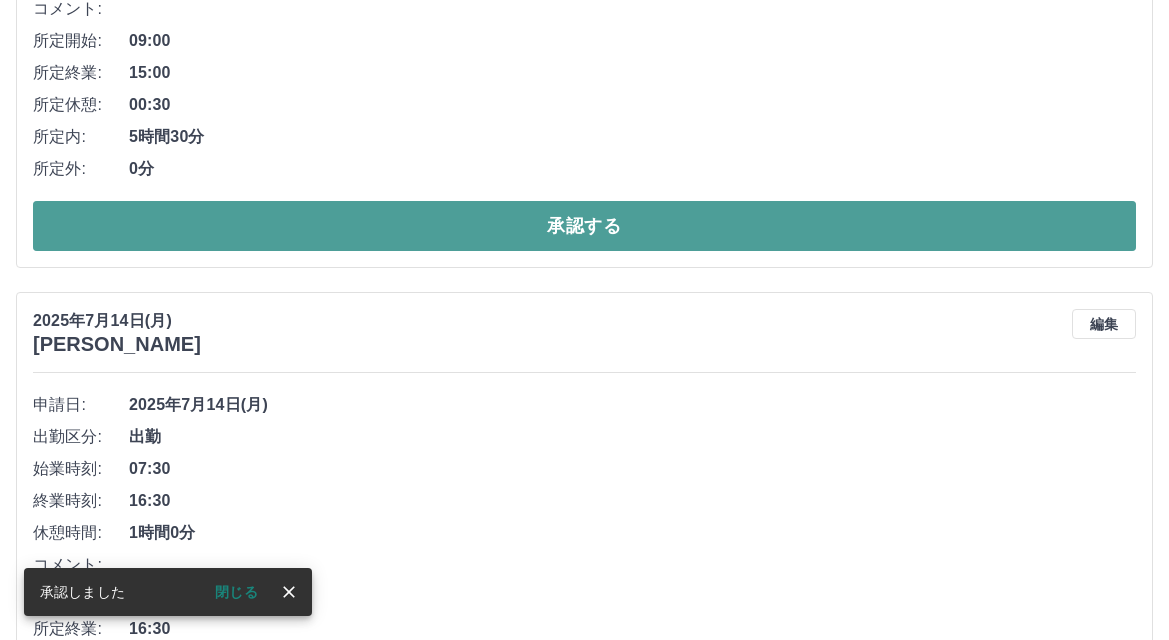 click on "承認する" at bounding box center [584, 226] 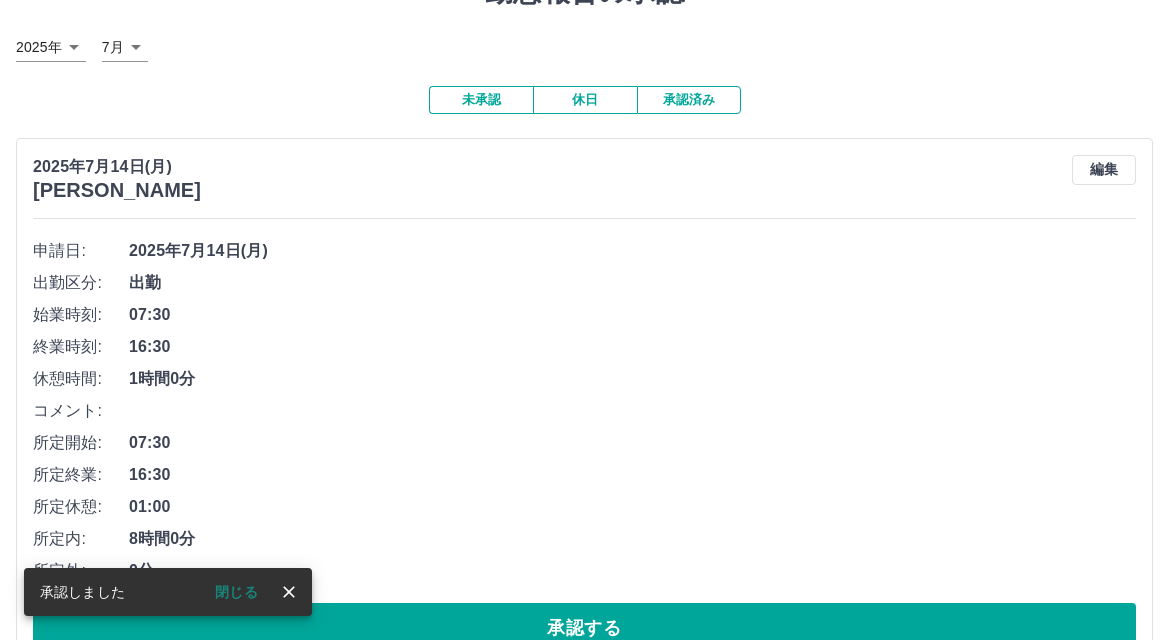 scroll, scrollTop: 400, scrollLeft: 0, axis: vertical 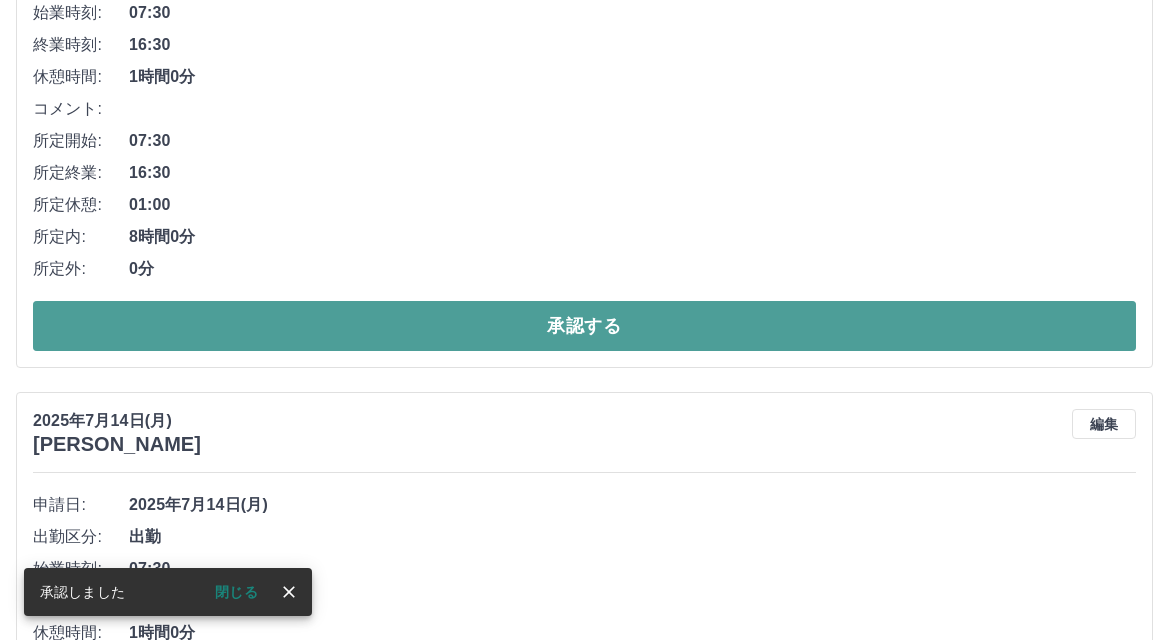 click on "承認する" at bounding box center (584, 326) 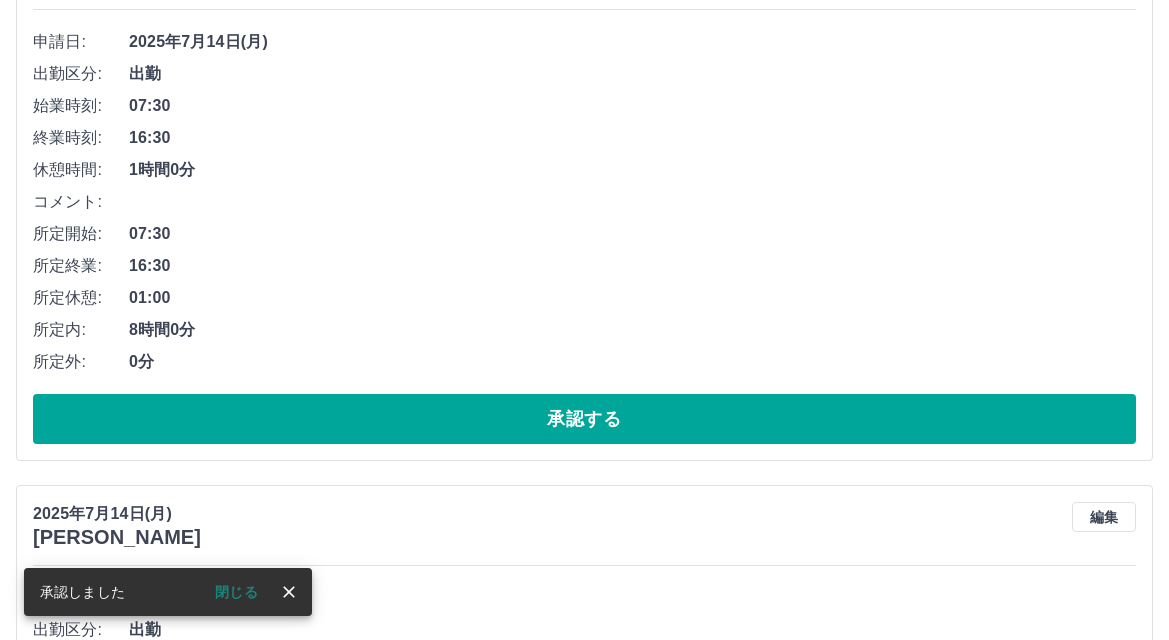scroll, scrollTop: 400, scrollLeft: 0, axis: vertical 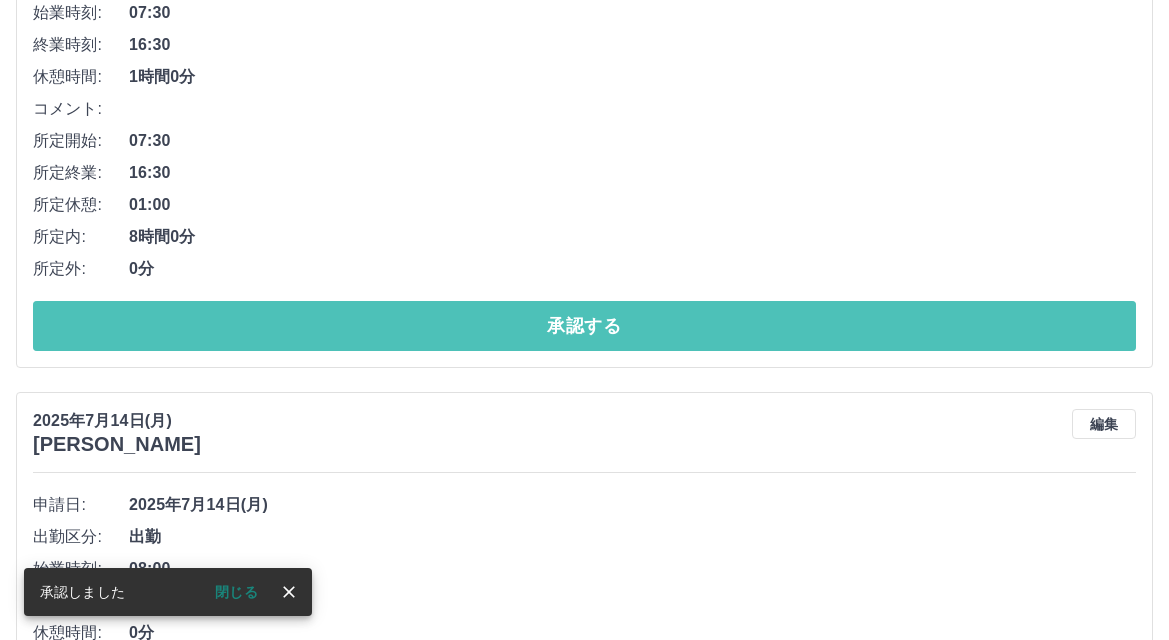 click on "承認する" at bounding box center [584, 326] 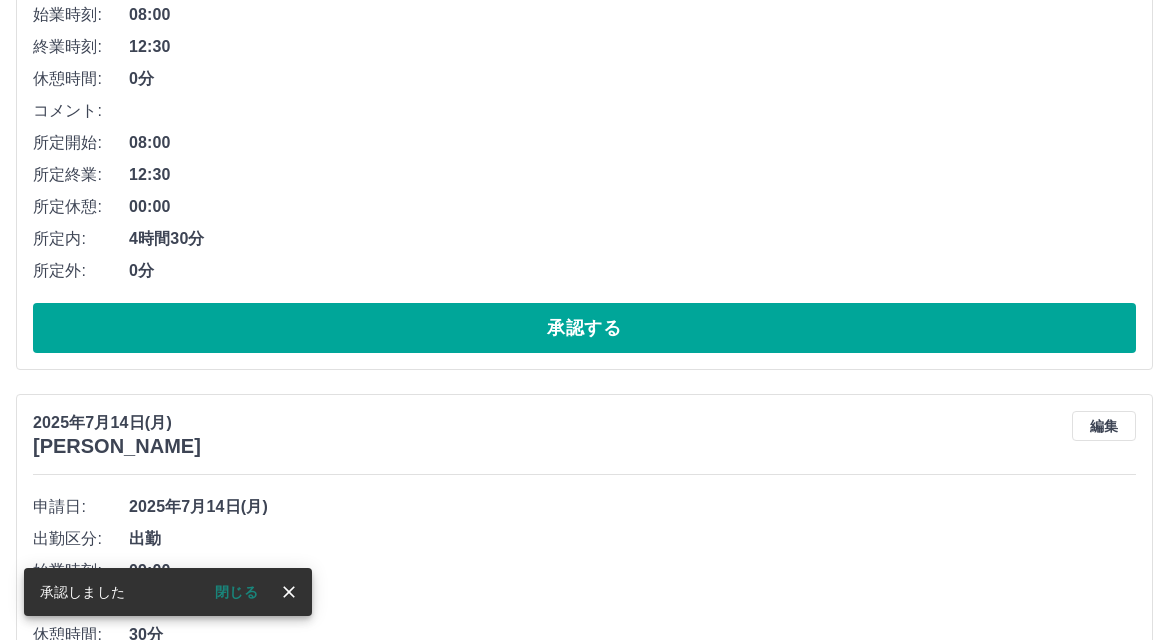 scroll, scrollTop: 400, scrollLeft: 0, axis: vertical 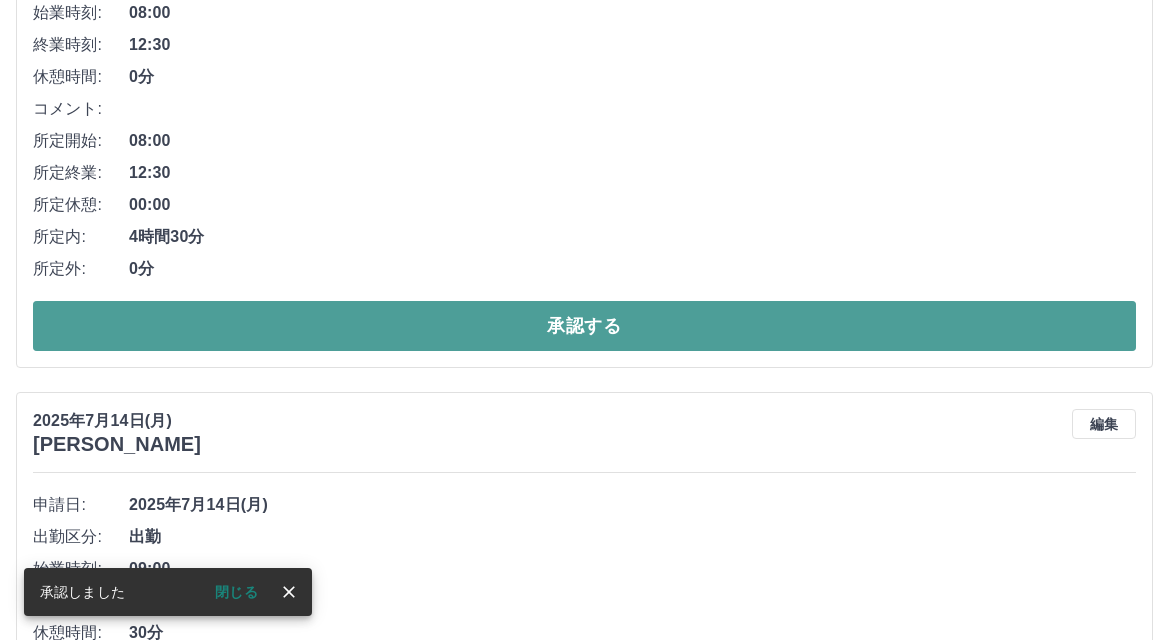 click on "承認する" at bounding box center (584, 326) 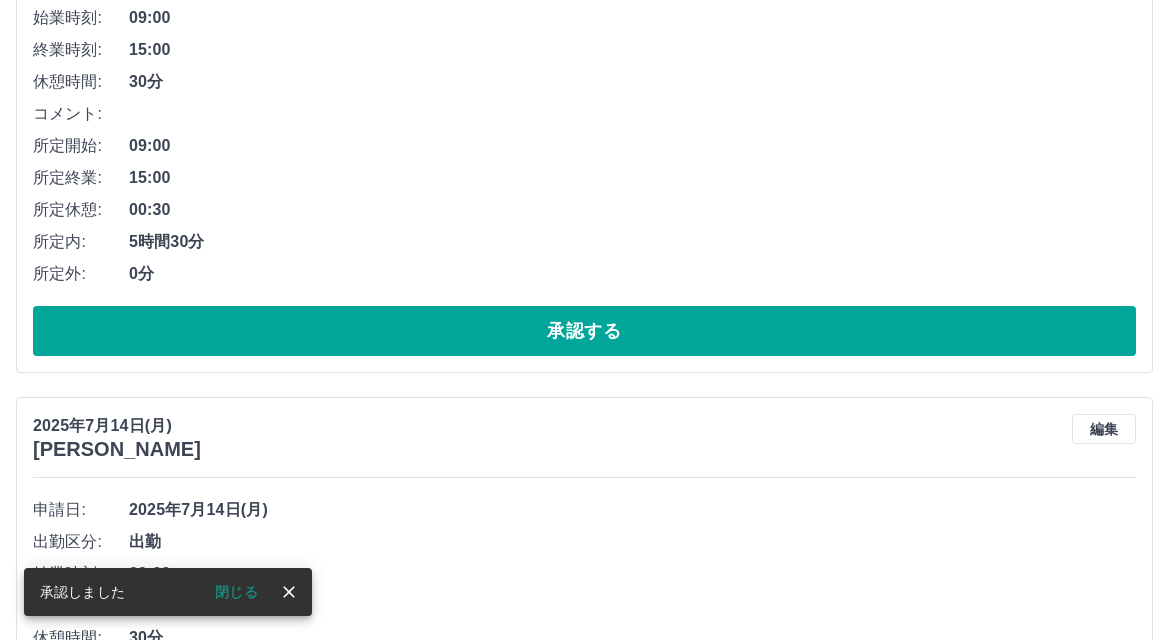 scroll, scrollTop: 400, scrollLeft: 0, axis: vertical 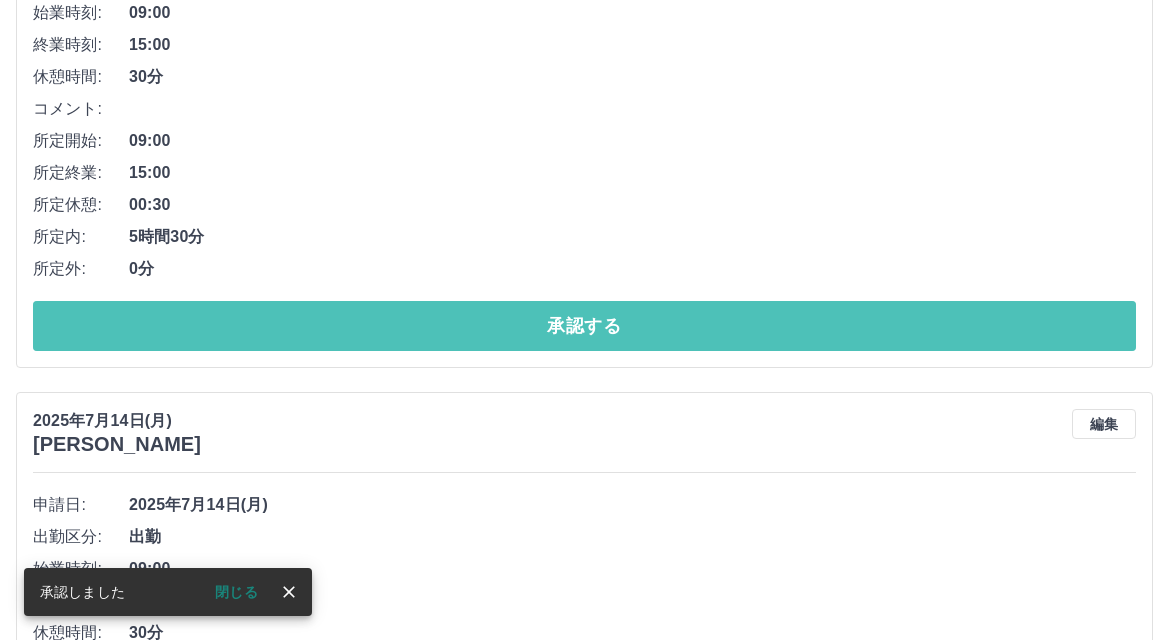 click on "承認する" at bounding box center [584, 326] 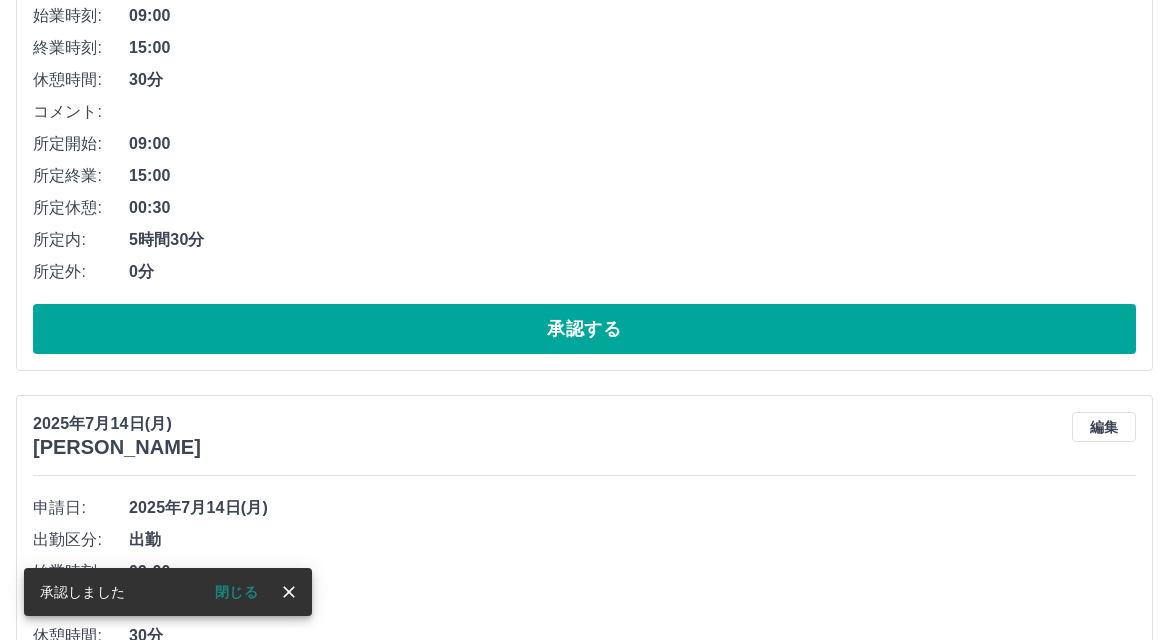 scroll, scrollTop: 400, scrollLeft: 0, axis: vertical 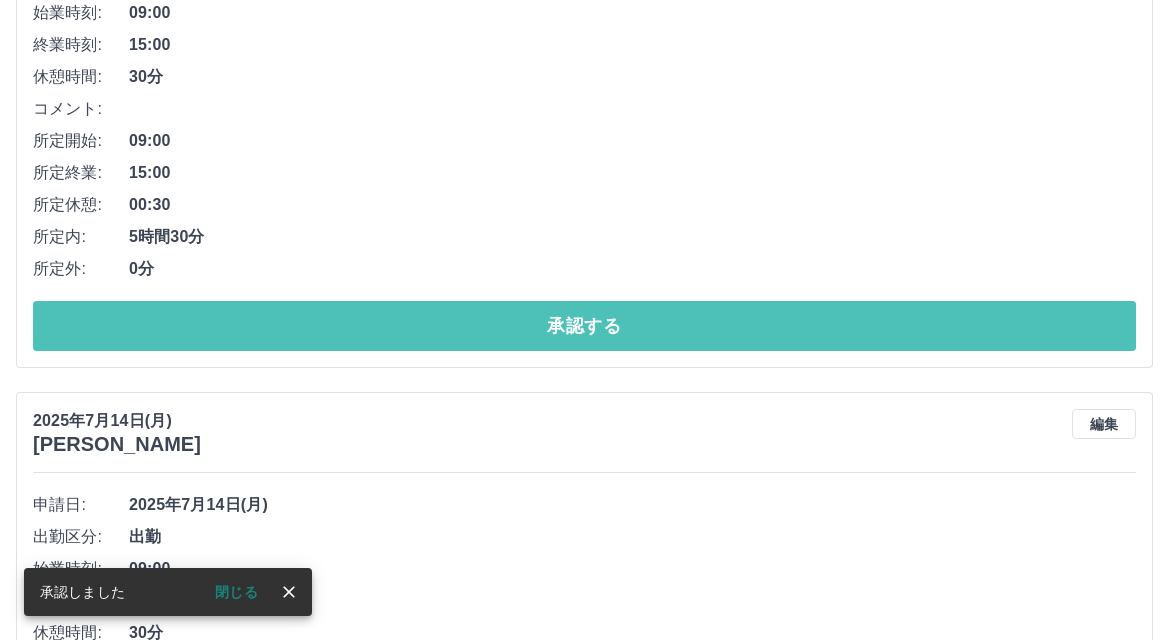 click on "承認する" at bounding box center [584, 326] 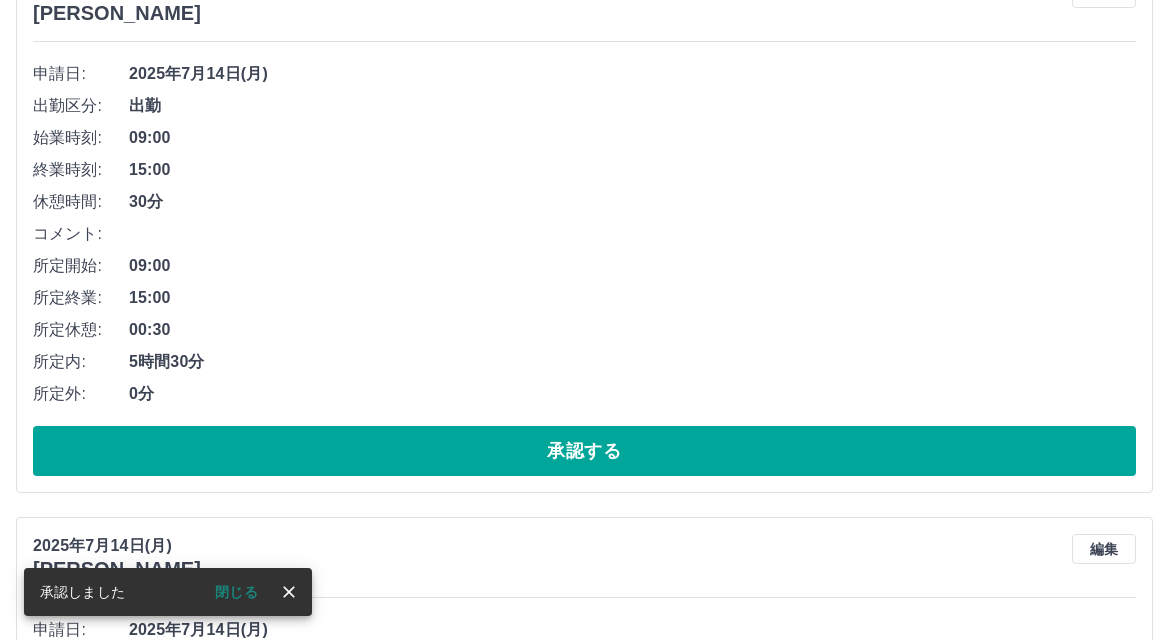 scroll, scrollTop: 400, scrollLeft: 0, axis: vertical 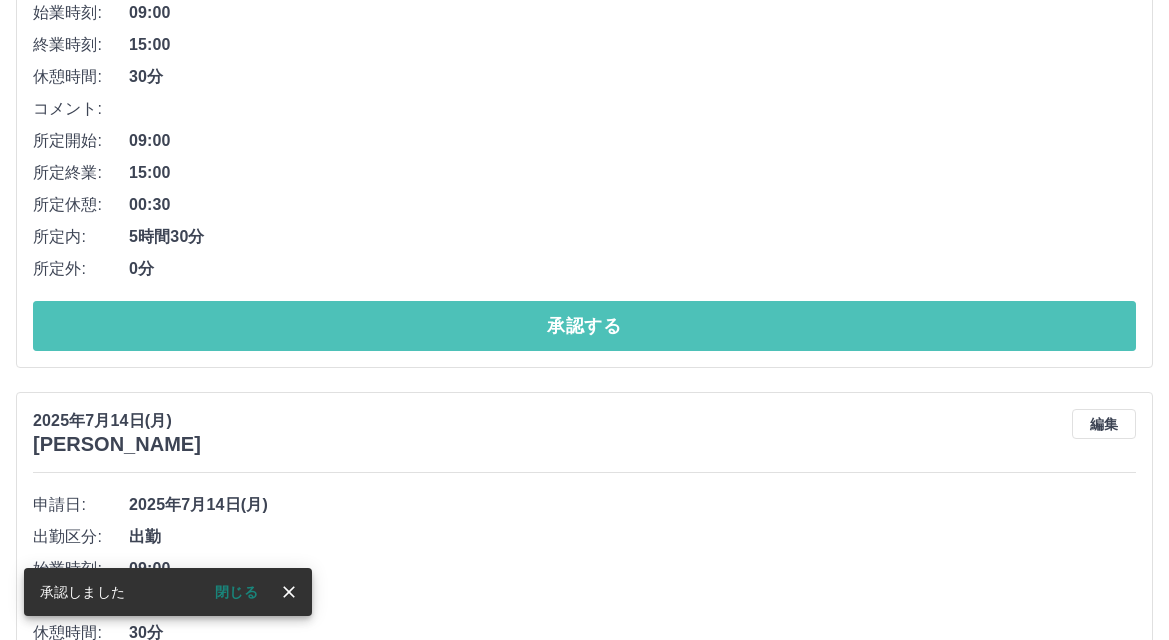 click on "承認する" at bounding box center [584, 326] 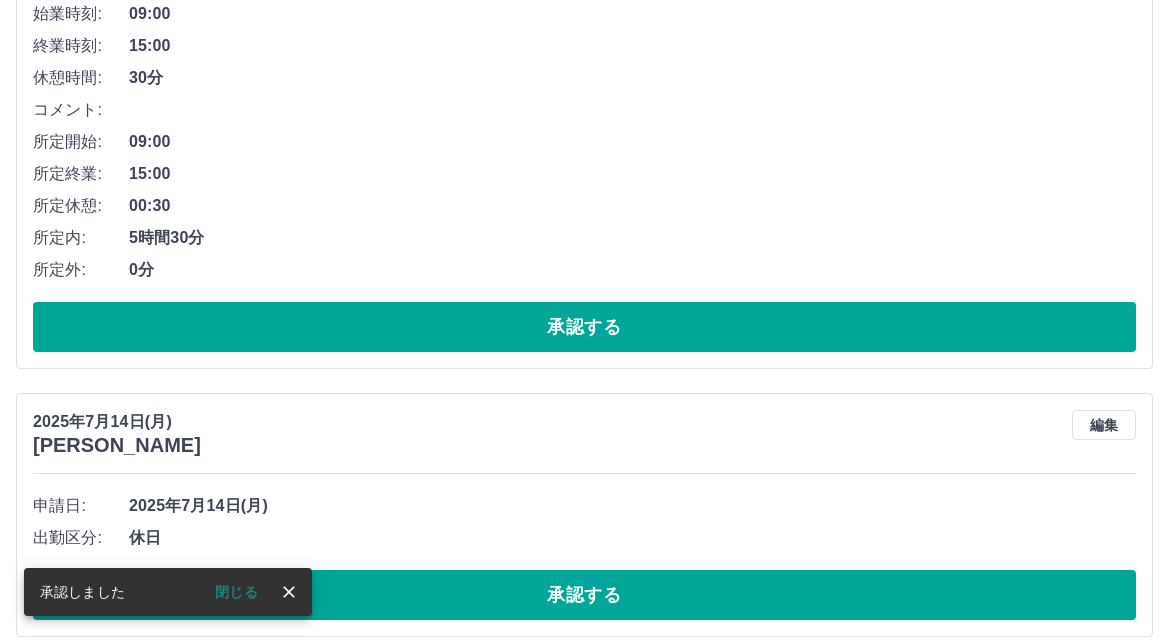 scroll, scrollTop: 400, scrollLeft: 0, axis: vertical 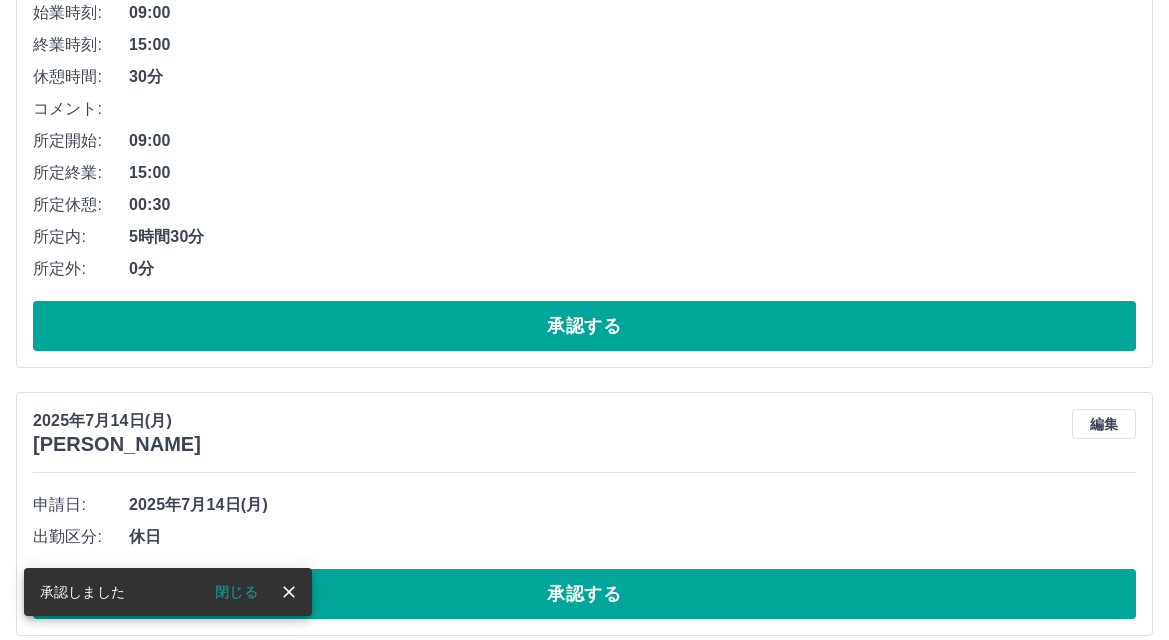 click on "承認する" at bounding box center (584, 326) 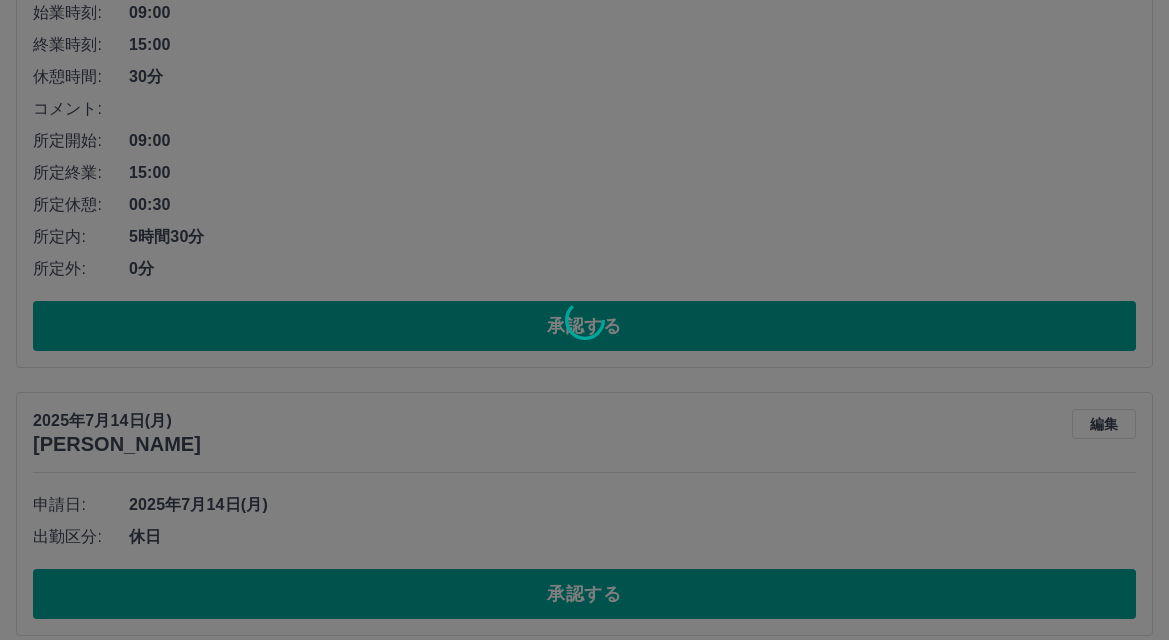 scroll, scrollTop: 0, scrollLeft: 0, axis: both 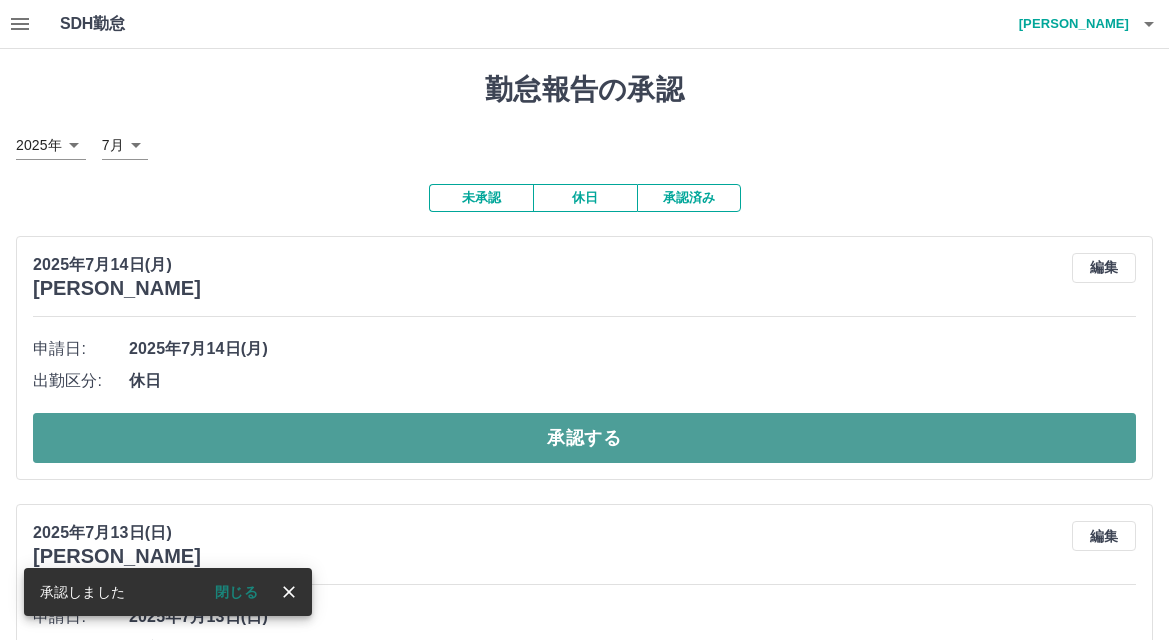 click on "承認する" at bounding box center [584, 438] 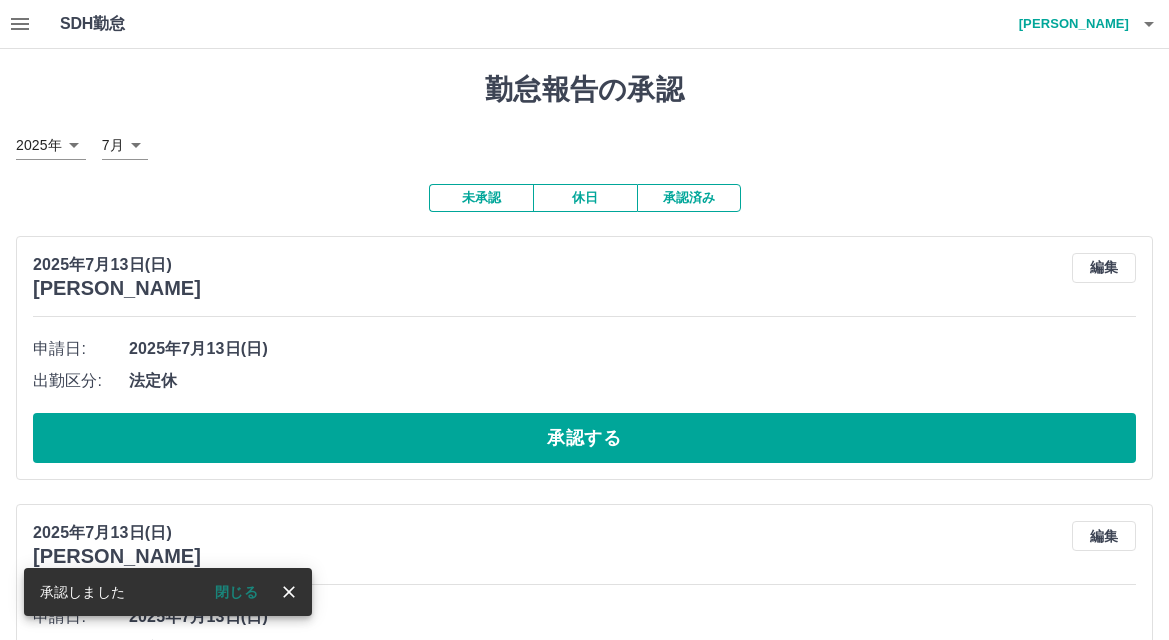 scroll, scrollTop: 100, scrollLeft: 0, axis: vertical 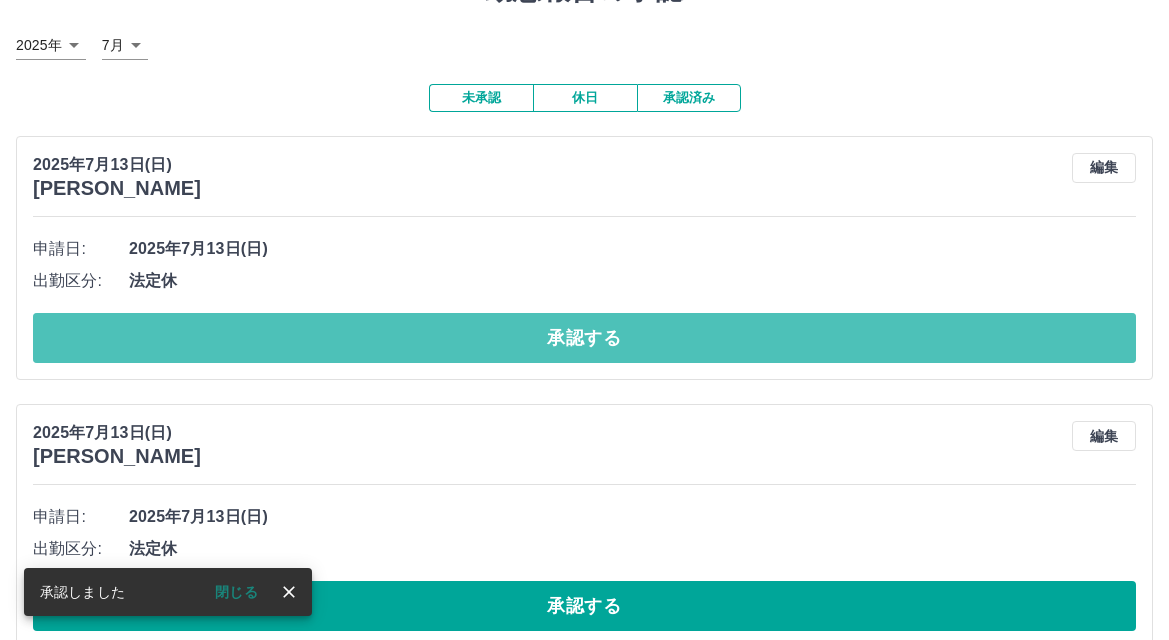 click on "承認する" at bounding box center (584, 338) 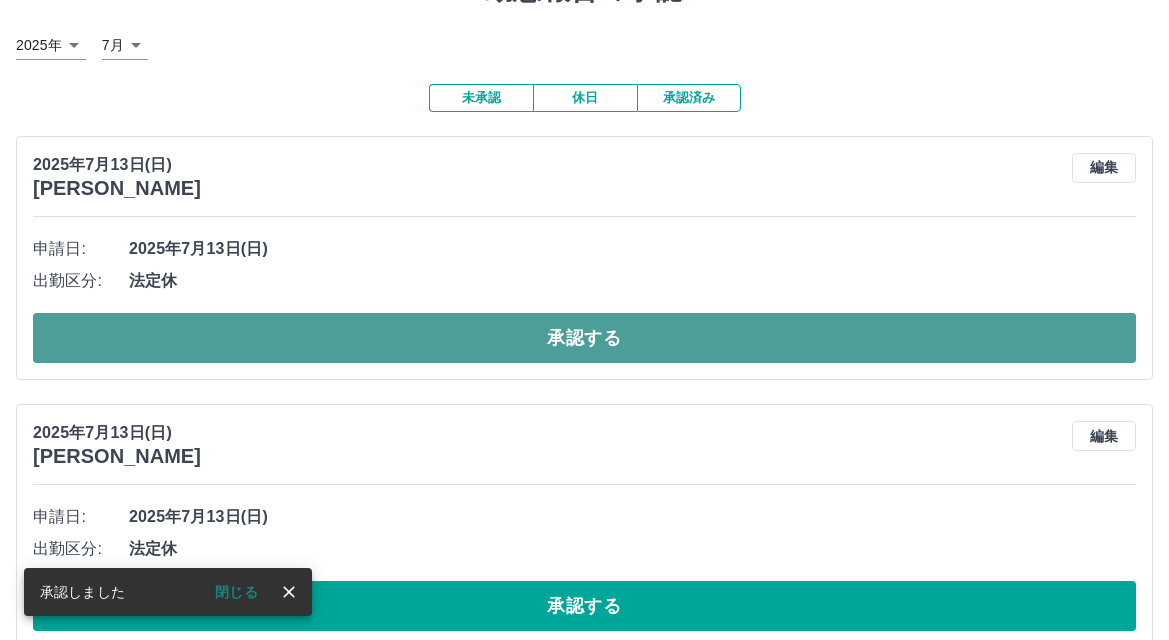 click on "承認する" at bounding box center (584, 338) 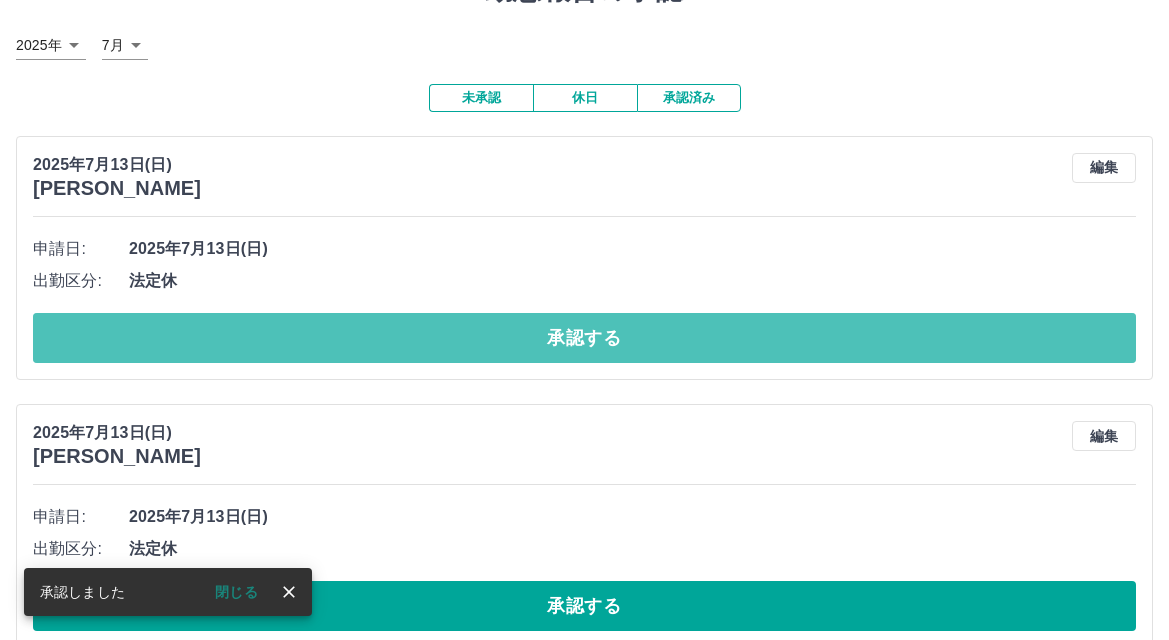 click on "承認する" at bounding box center (584, 338) 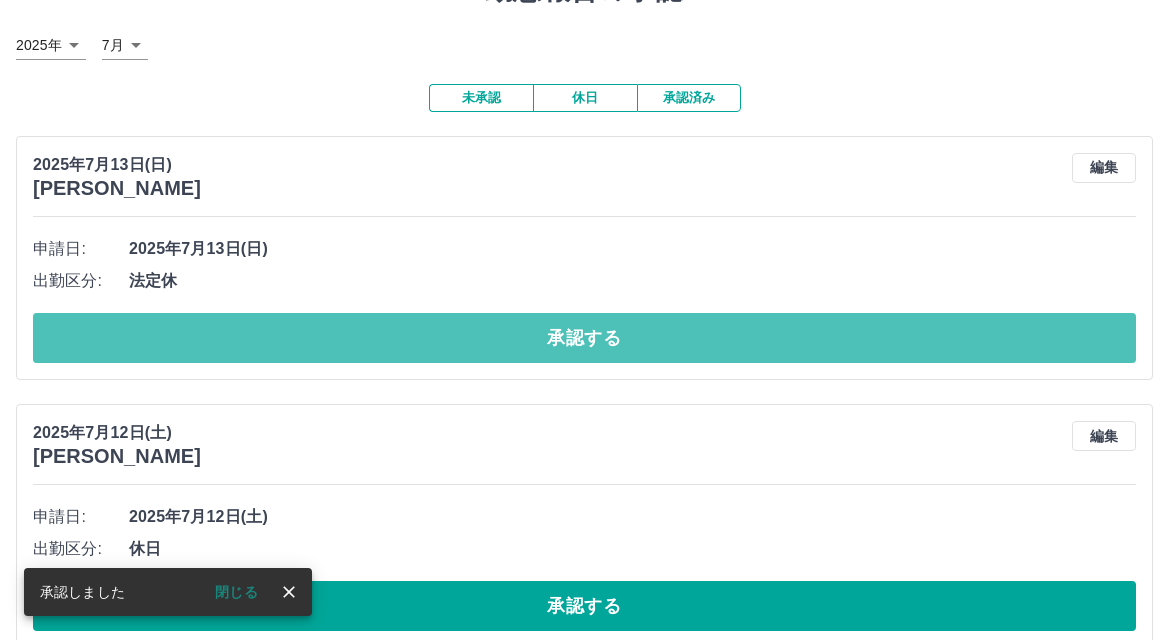 click on "承認する" at bounding box center (584, 338) 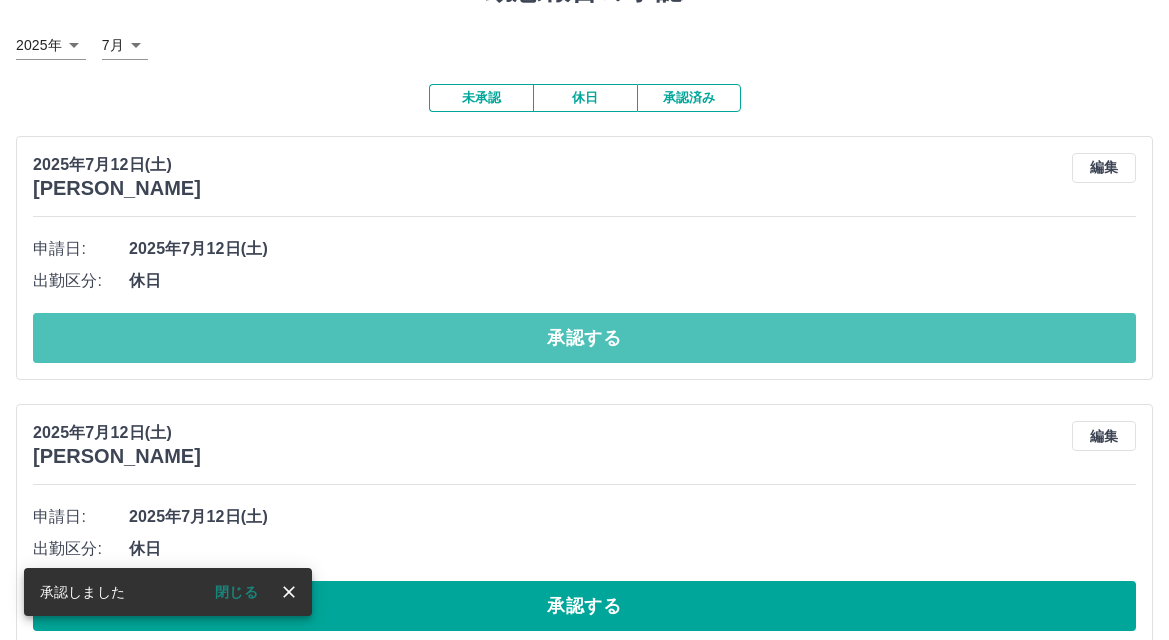 click on "承認する" at bounding box center [584, 338] 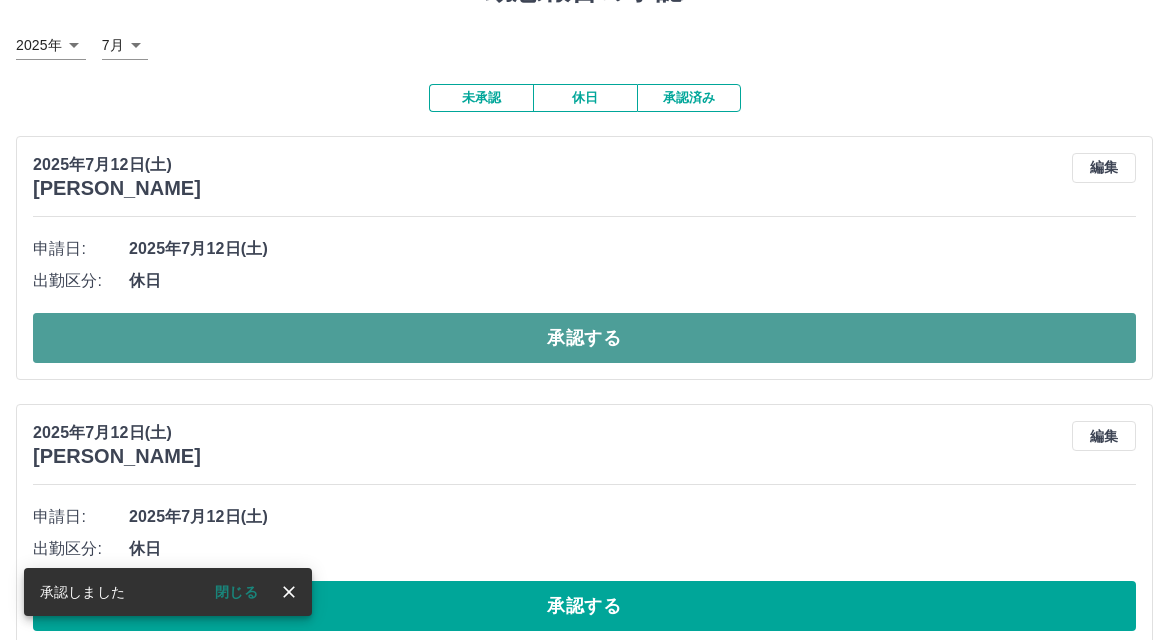 click on "承認する" at bounding box center (584, 338) 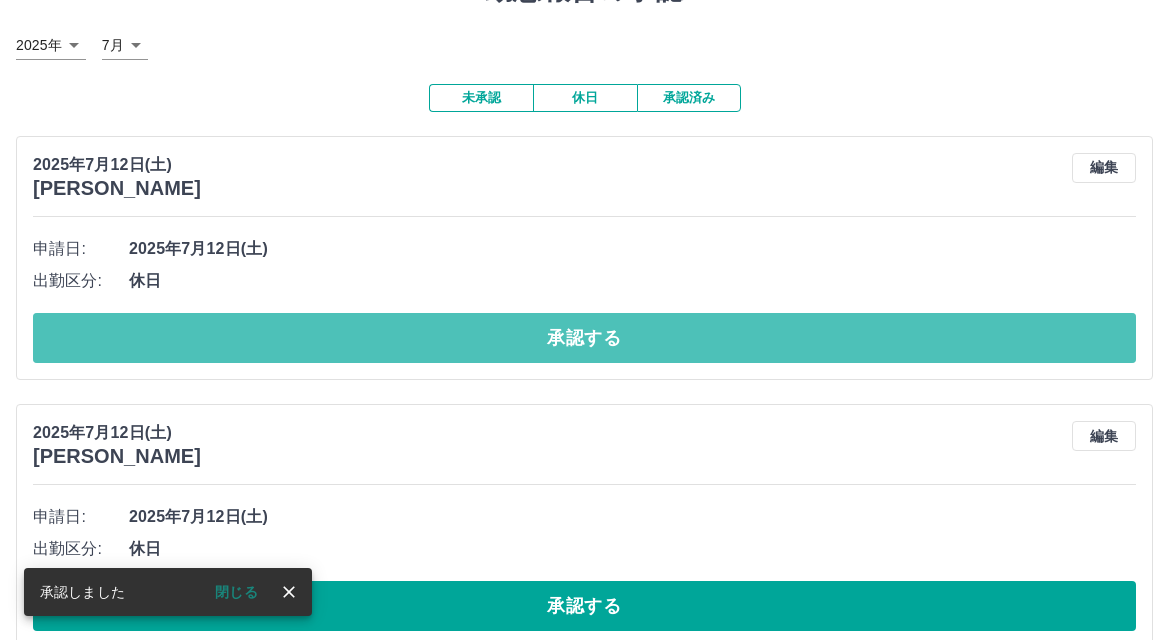 click on "承認する" at bounding box center [584, 338] 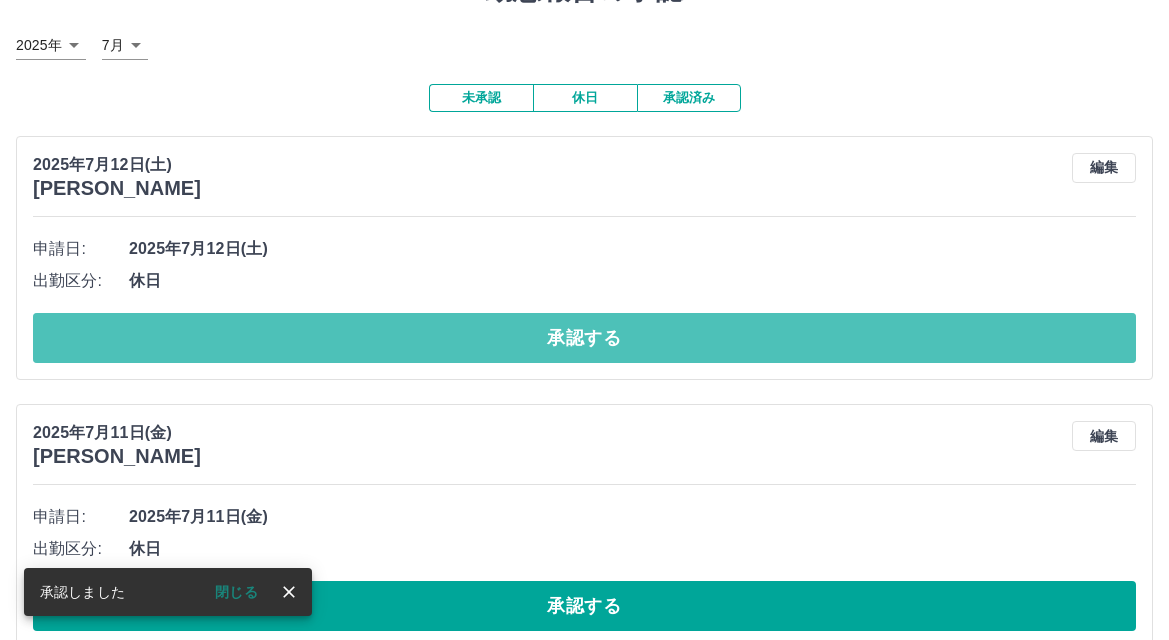 click on "承認する" at bounding box center (584, 338) 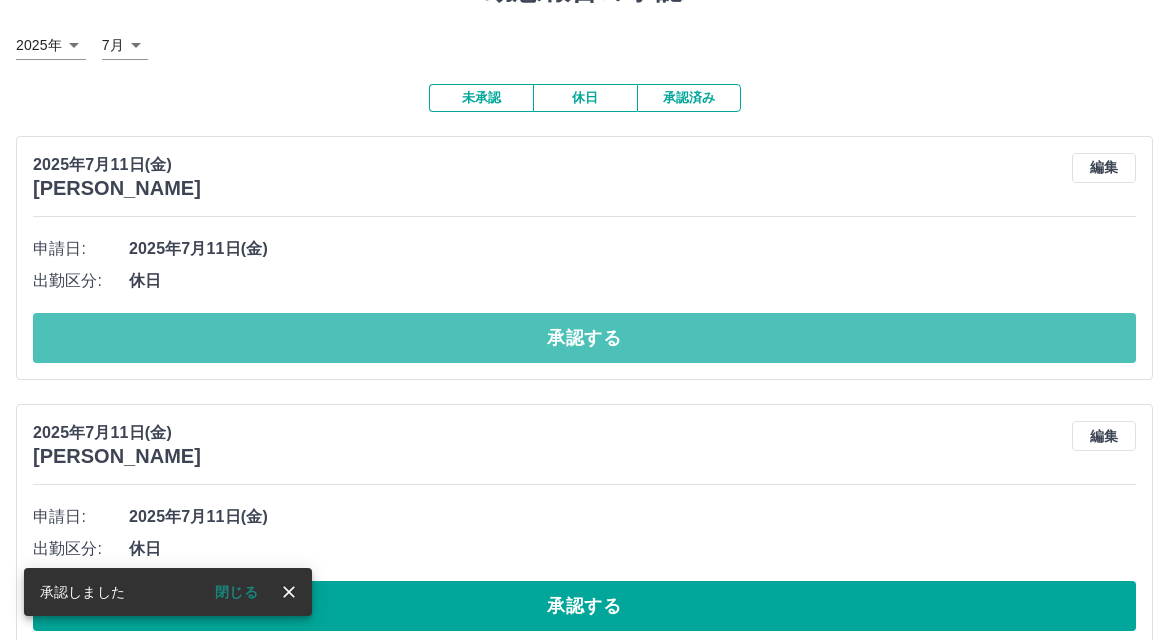 click on "承認する" at bounding box center (584, 338) 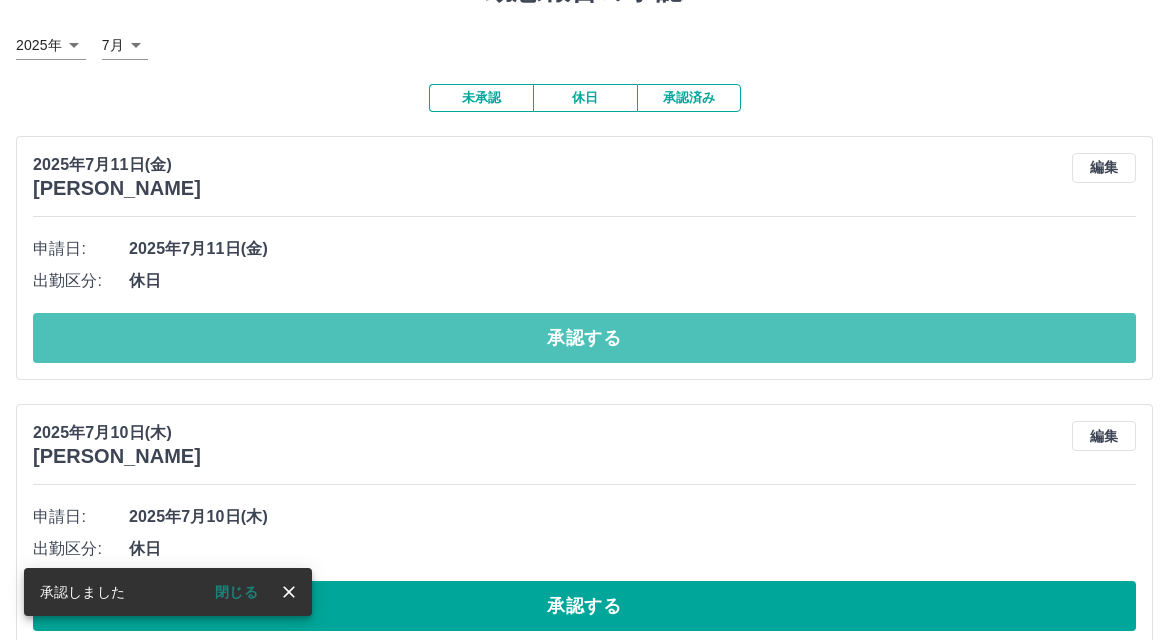 click on "承認する" at bounding box center [584, 338] 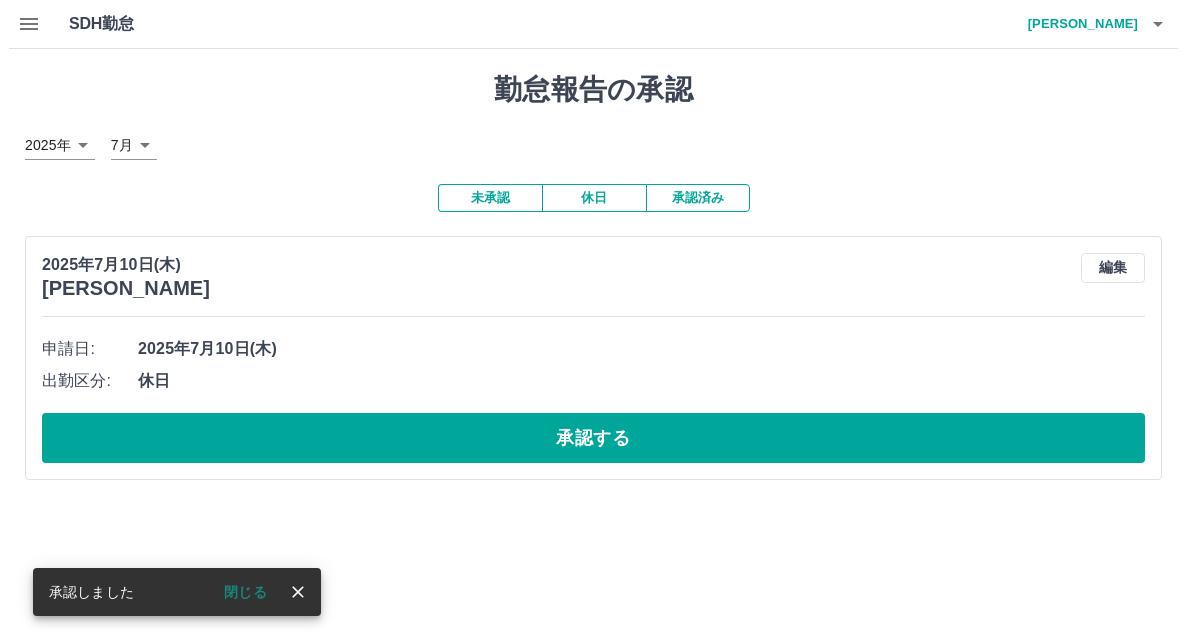 scroll, scrollTop: 0, scrollLeft: 0, axis: both 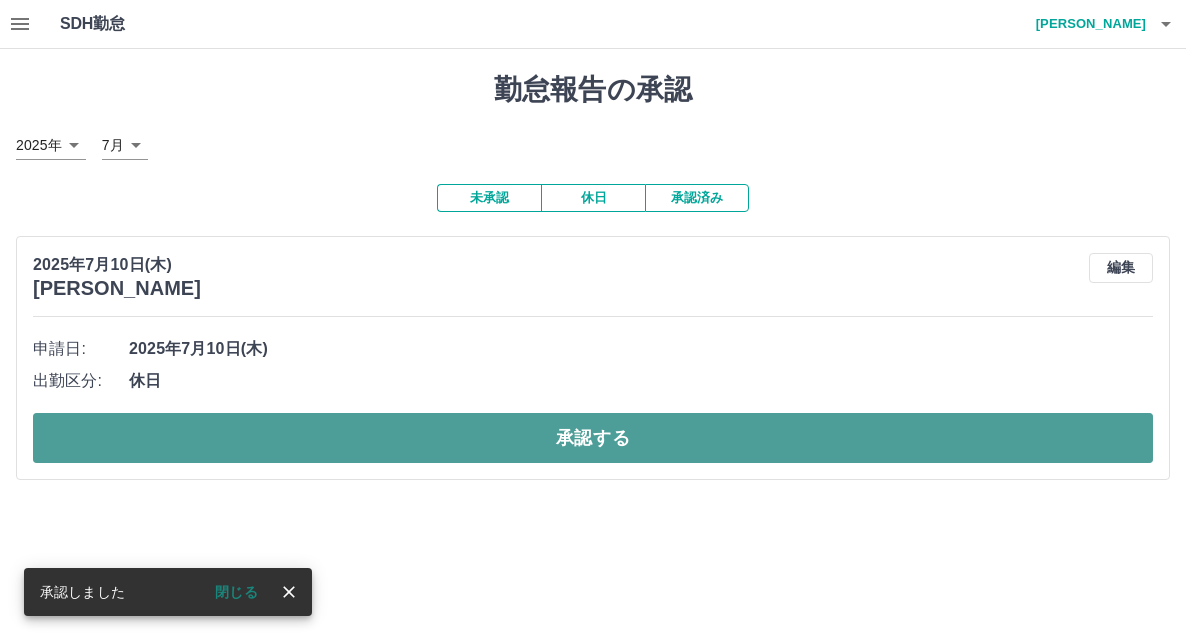 click on "承認する" at bounding box center (593, 438) 